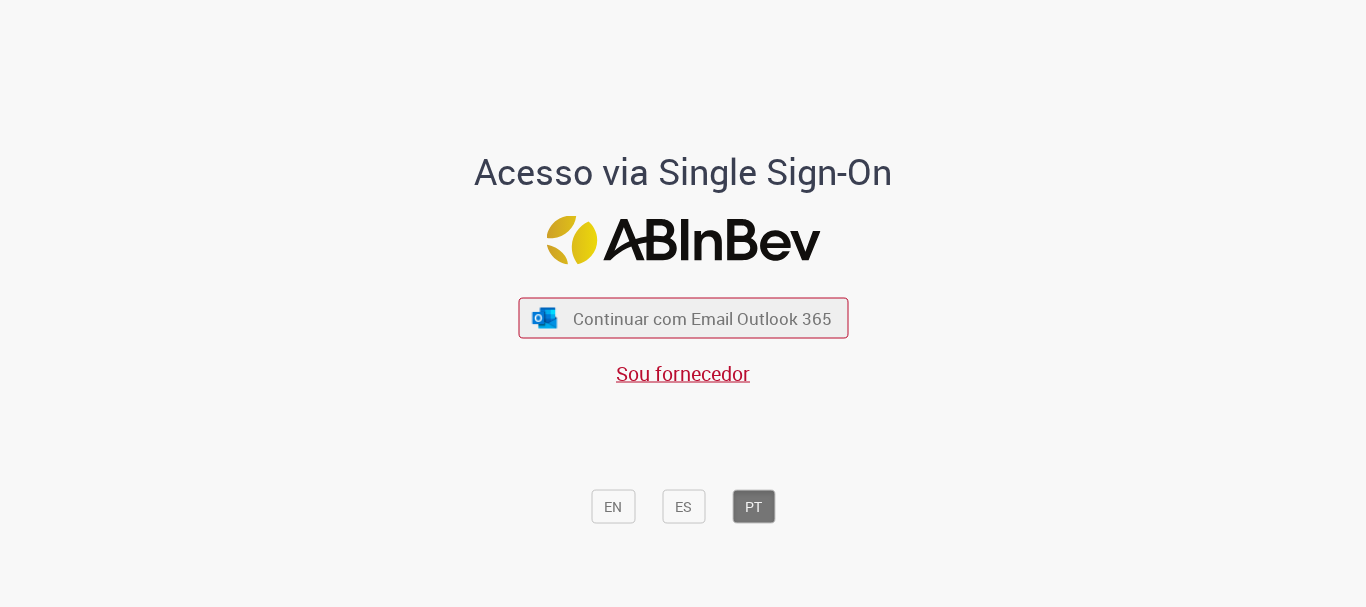 scroll, scrollTop: 0, scrollLeft: 0, axis: both 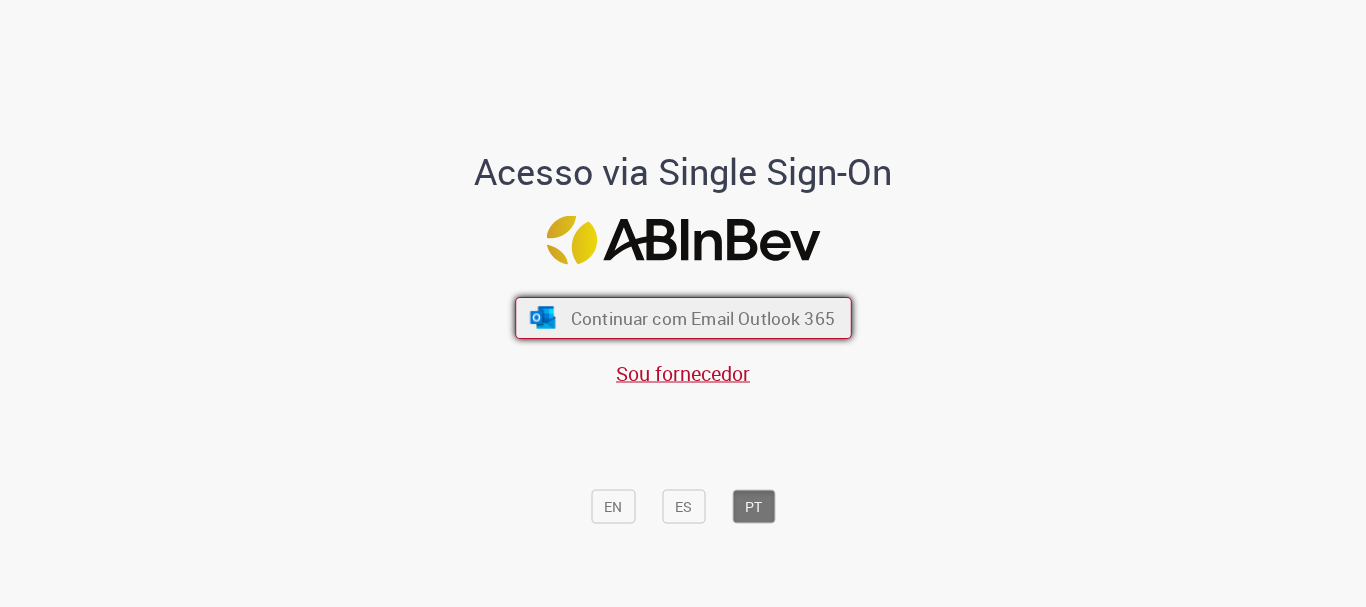 click on "Continuar com Email Outlook 365" at bounding box center (702, 318) 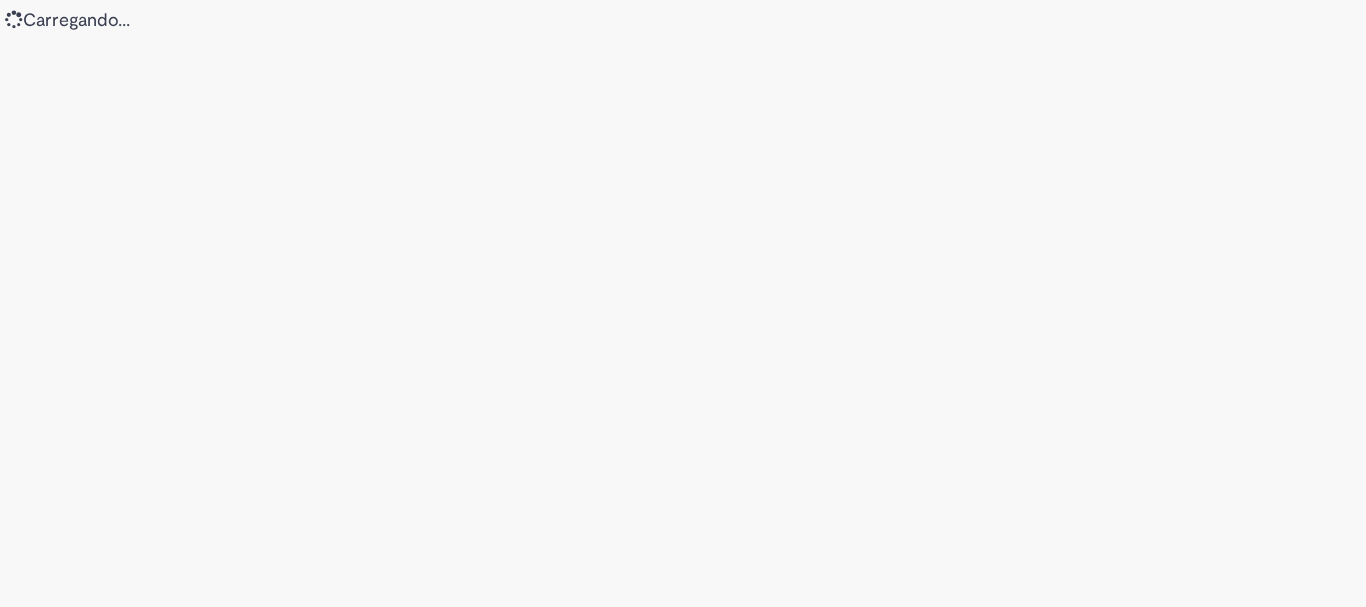 scroll, scrollTop: 0, scrollLeft: 0, axis: both 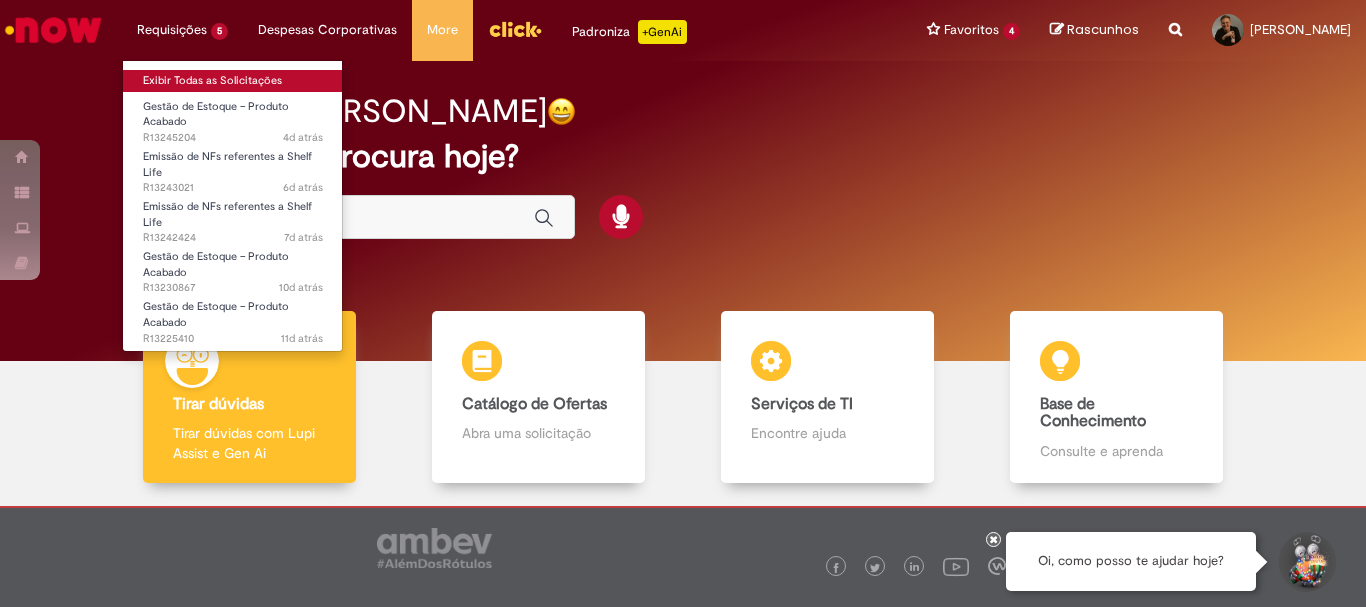 click on "Exibir Todas as Solicitações" at bounding box center (233, 81) 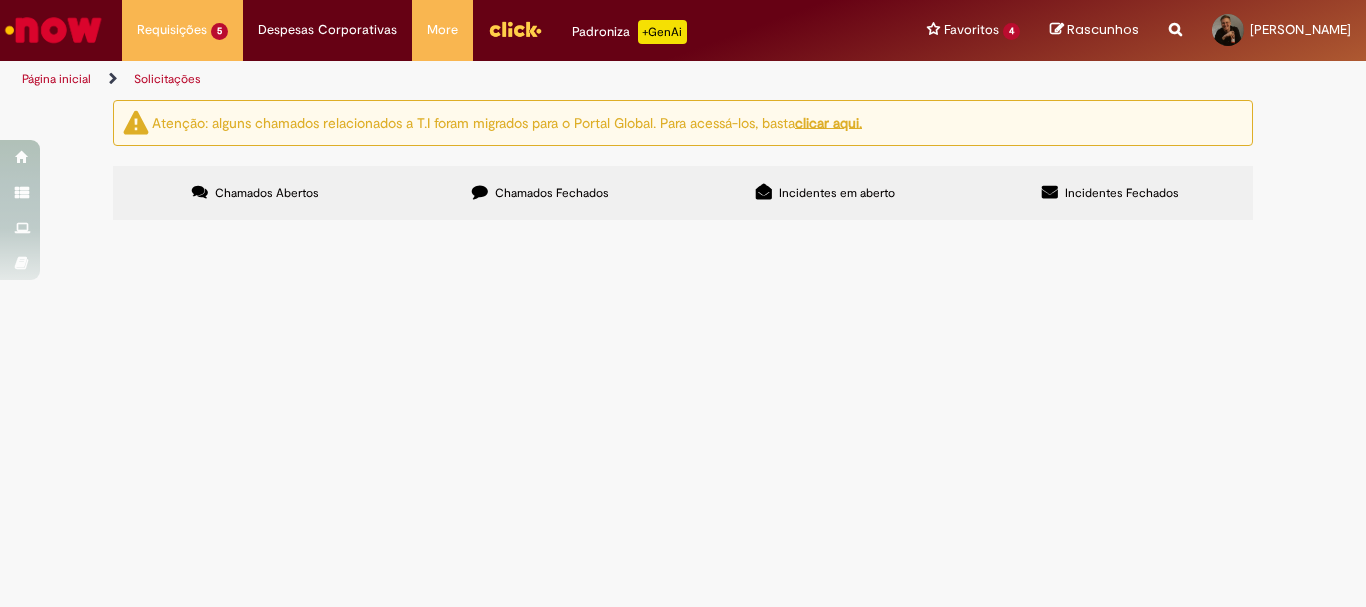 click on "Chamados Fechados" at bounding box center [552, 193] 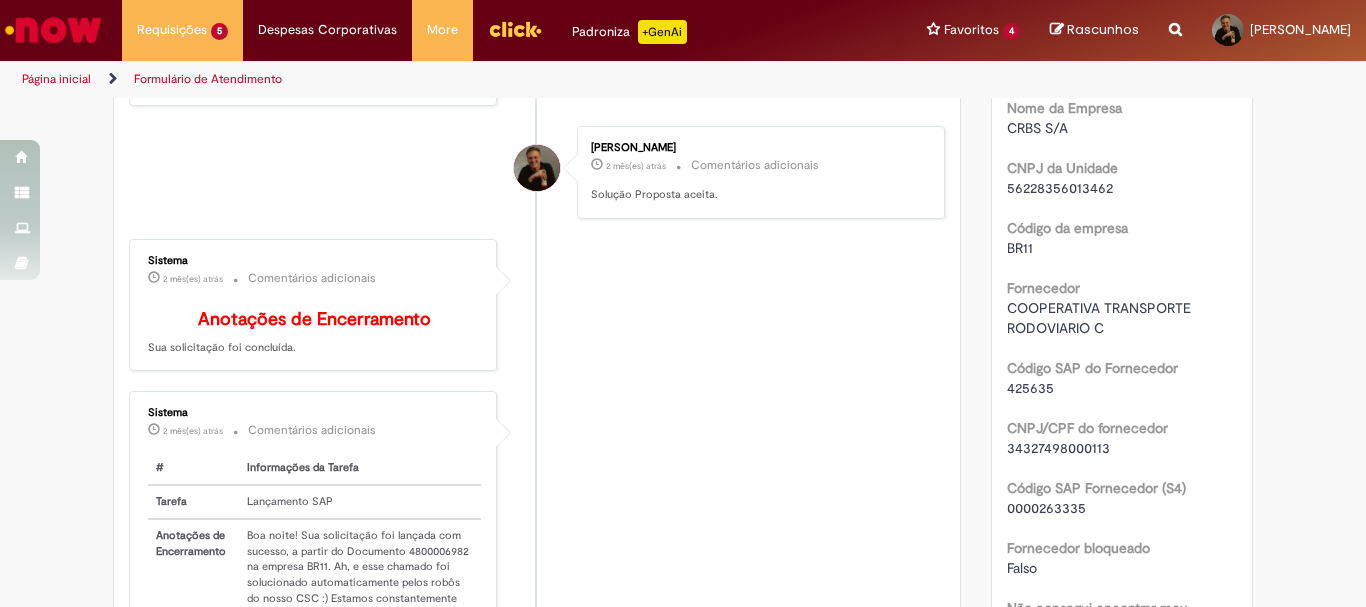 scroll, scrollTop: 0, scrollLeft: 0, axis: both 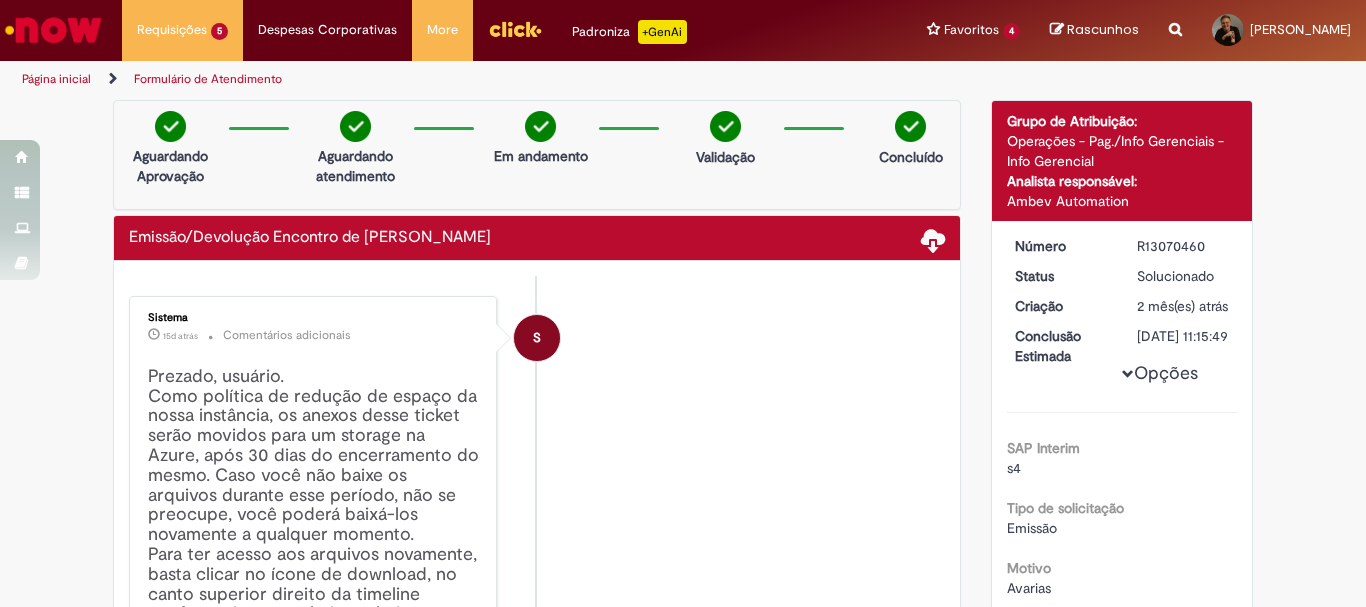 drag, startPoint x: 520, startPoint y: 238, endPoint x: 120, endPoint y: 246, distance: 400.08 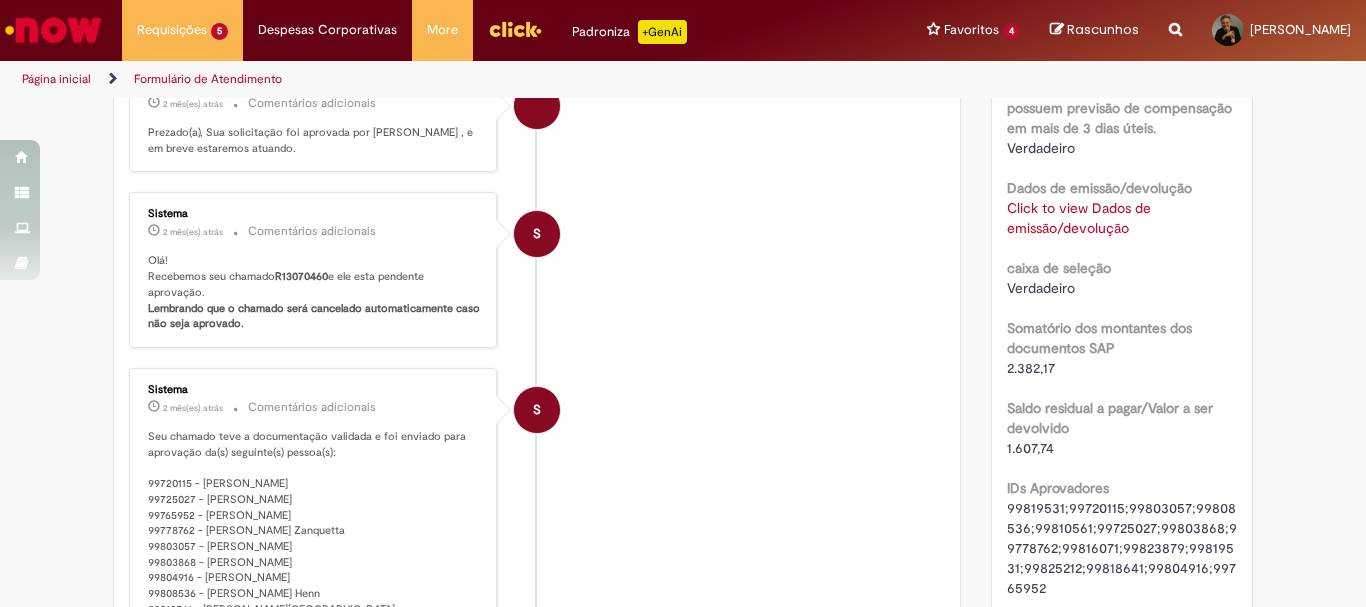 scroll, scrollTop: 1300, scrollLeft: 0, axis: vertical 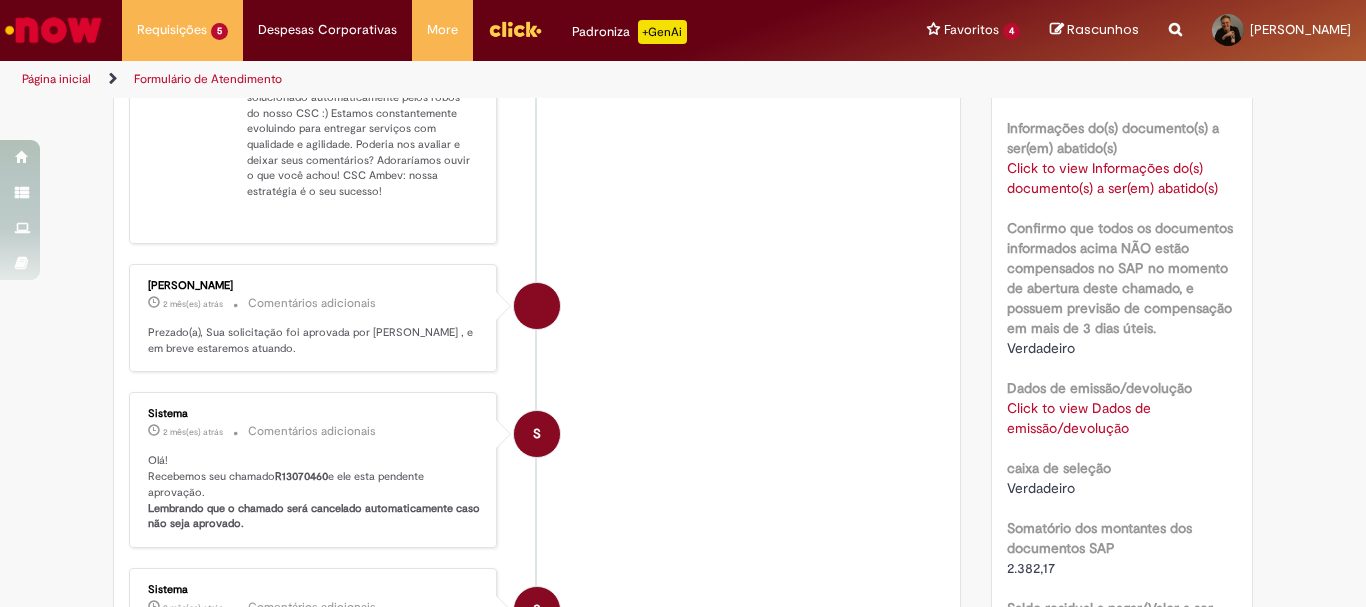 click on "Click to view Dados de emissão/devolução" at bounding box center [1079, 418] 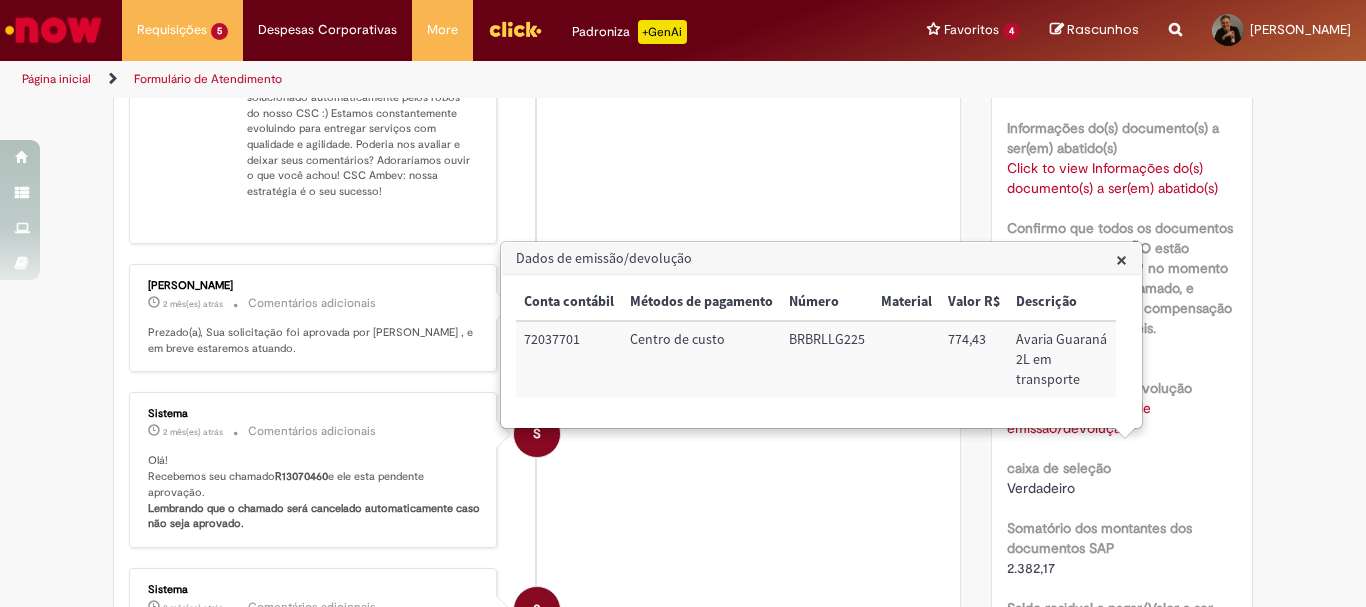 click on "72037701" at bounding box center [569, 359] 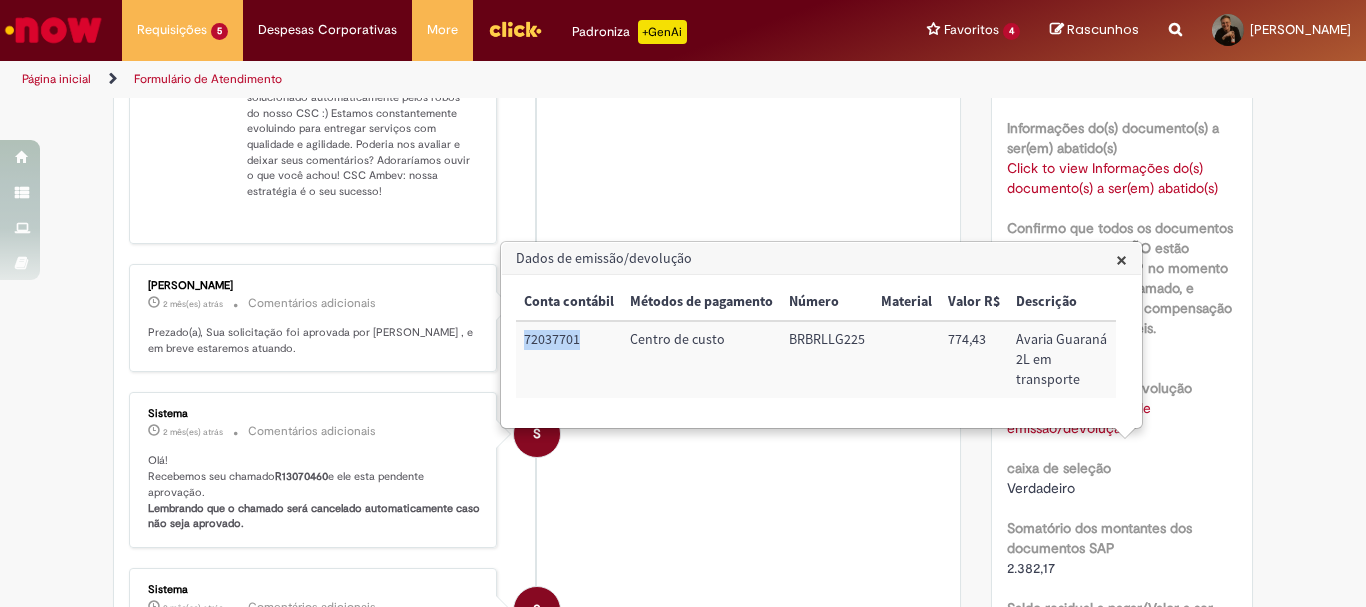 click on "72037701" at bounding box center [569, 359] 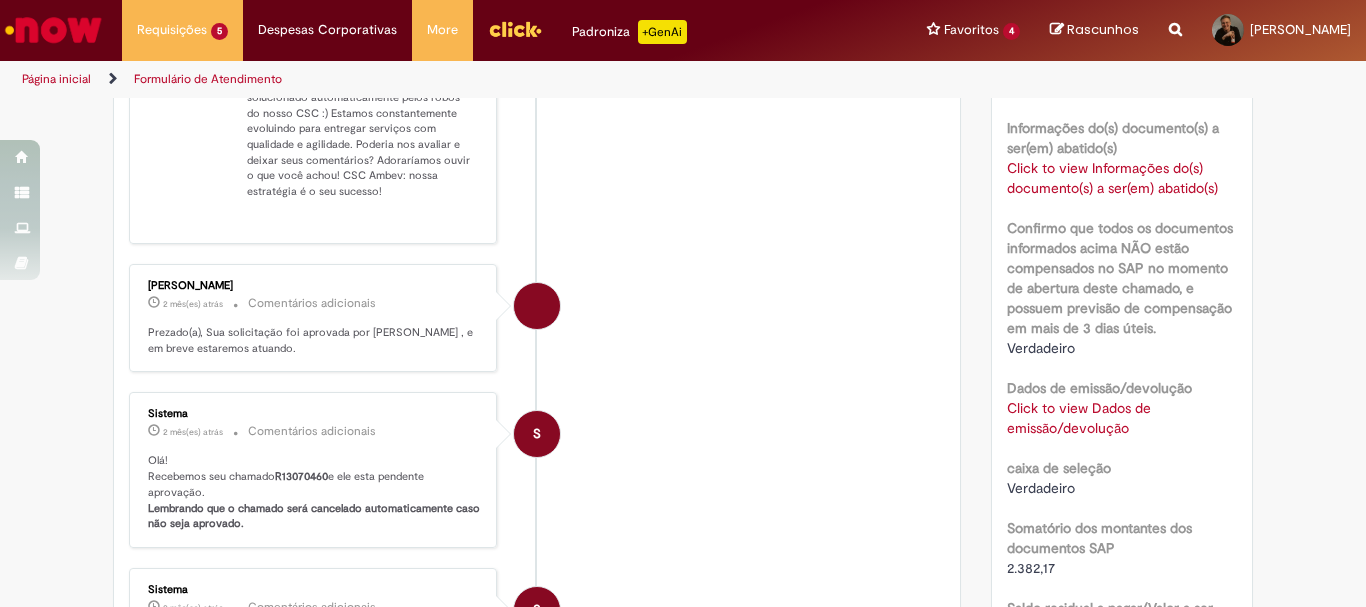 click on "Click to view Dados de emissão/devolução" at bounding box center (1079, 418) 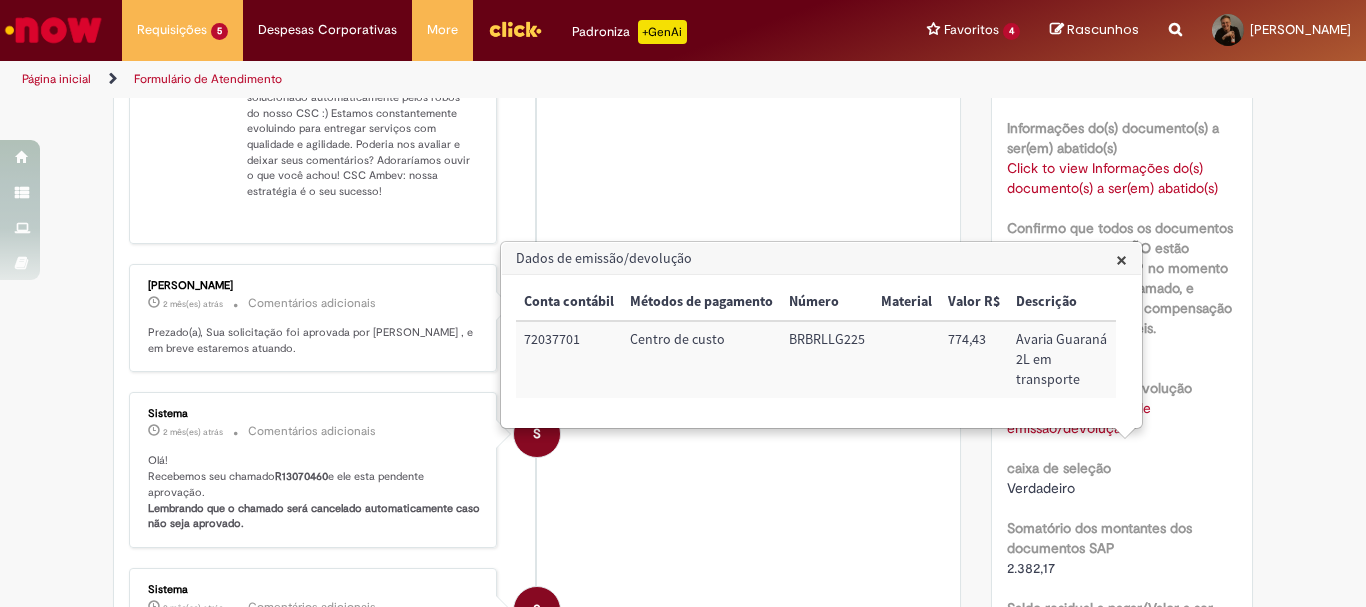 click on "72037701" at bounding box center [569, 359] 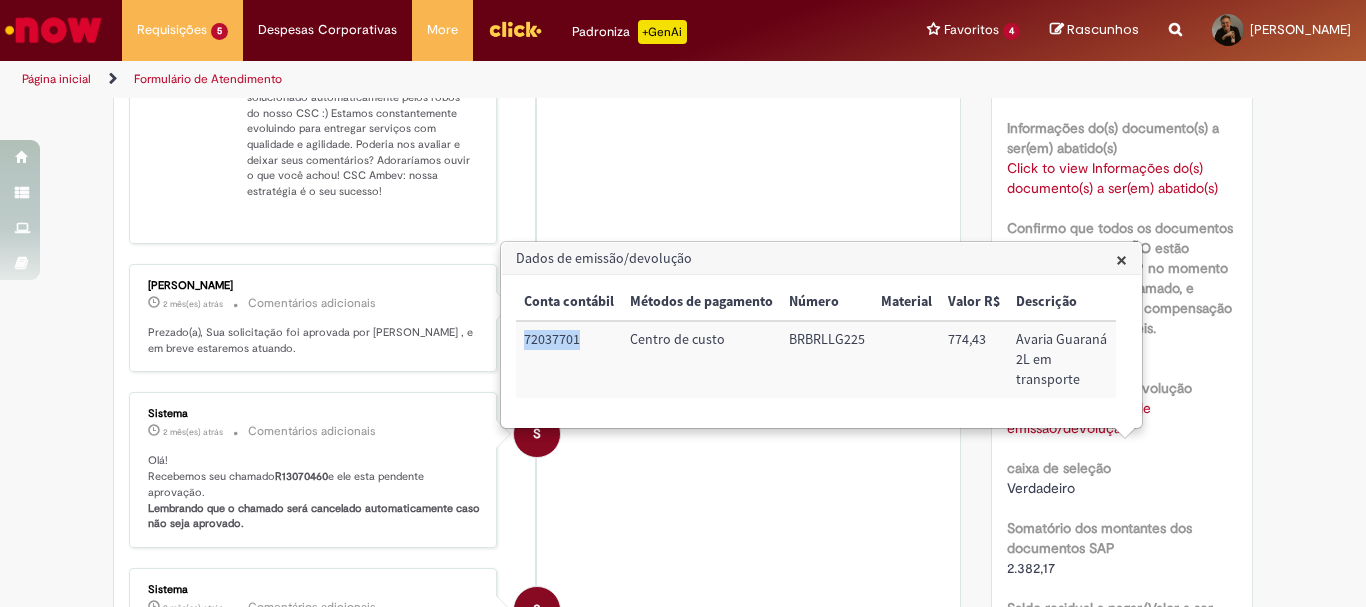 click on "72037701" at bounding box center (569, 359) 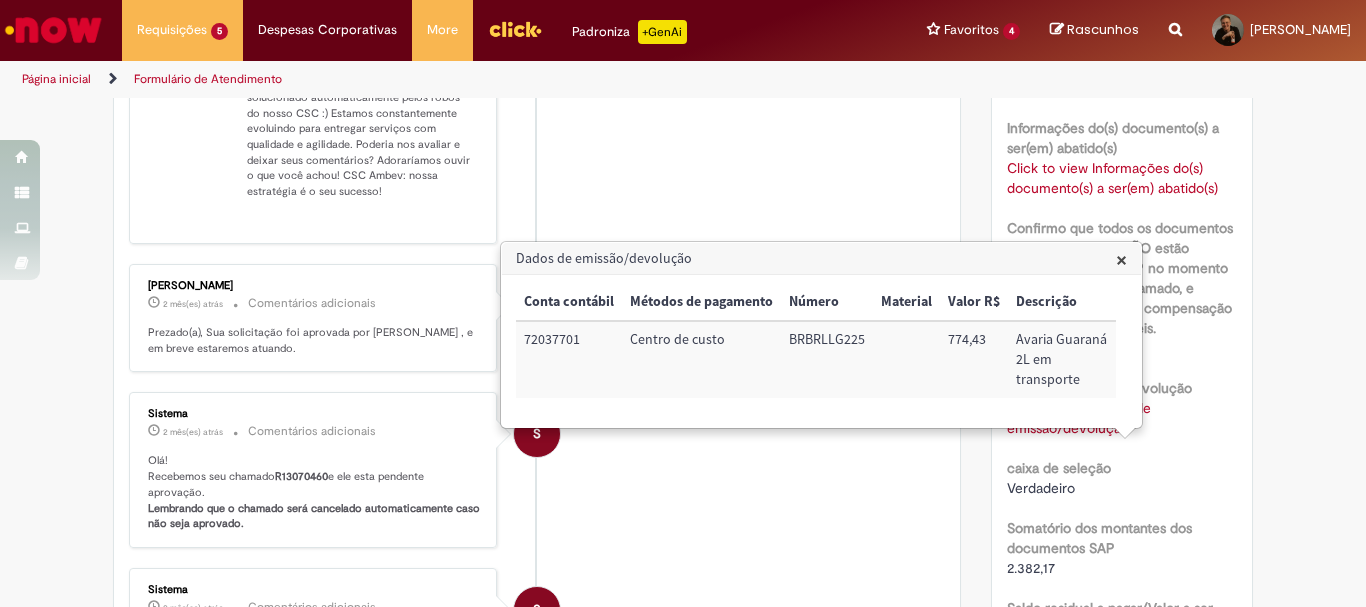 click on "BRBRLLG225" at bounding box center [827, 359] 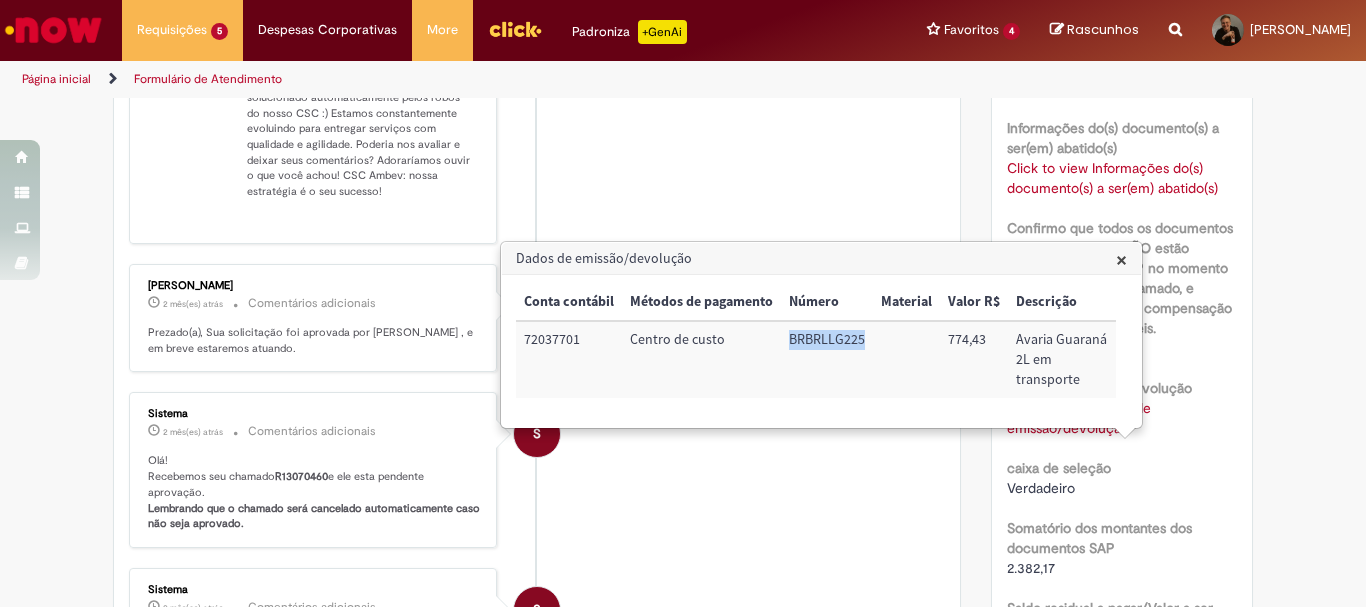 click on "BRBRLLG225" at bounding box center (827, 359) 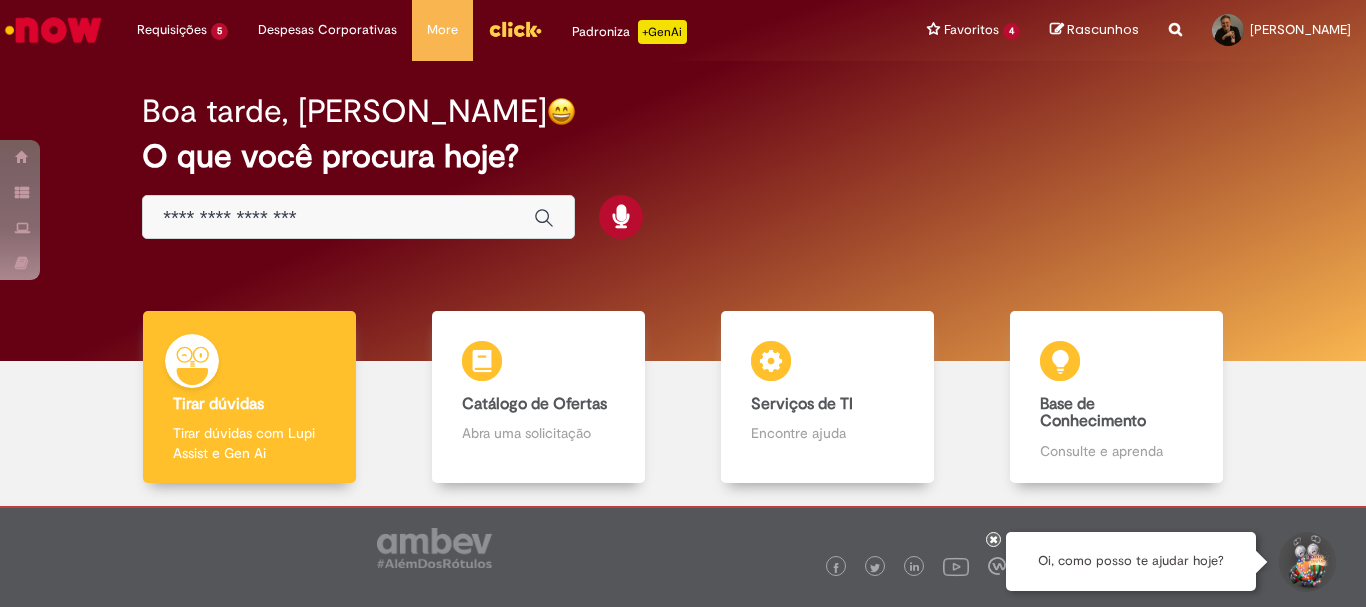 scroll, scrollTop: 0, scrollLeft: 0, axis: both 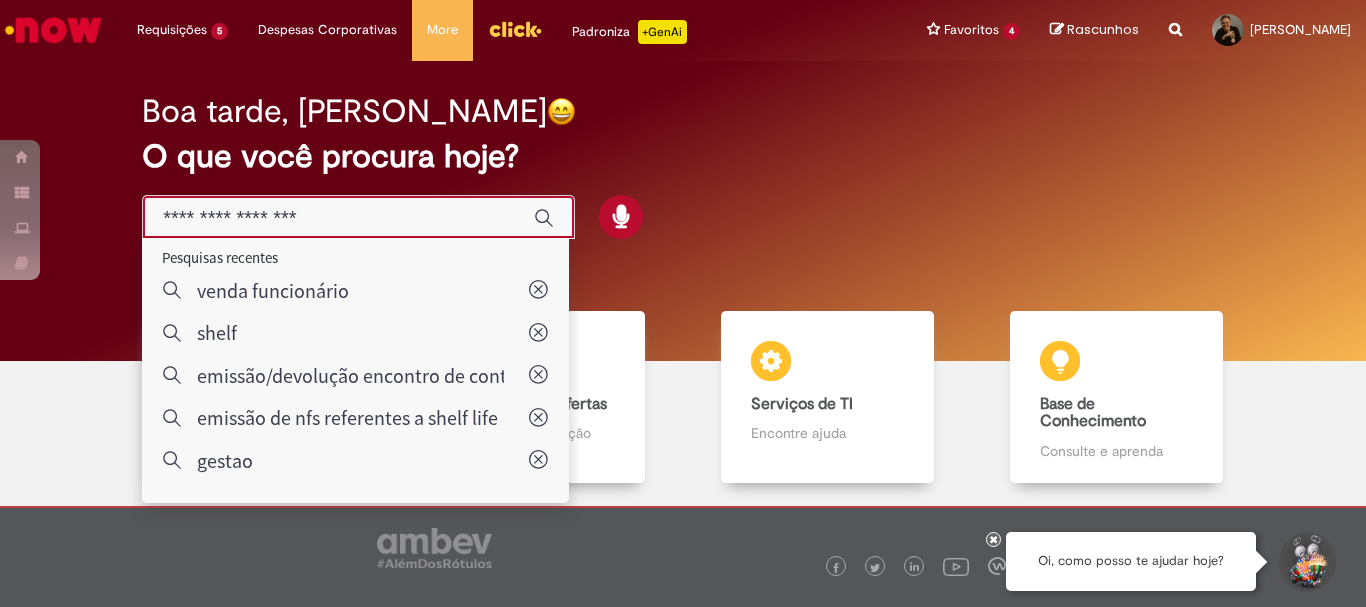 type on "*" 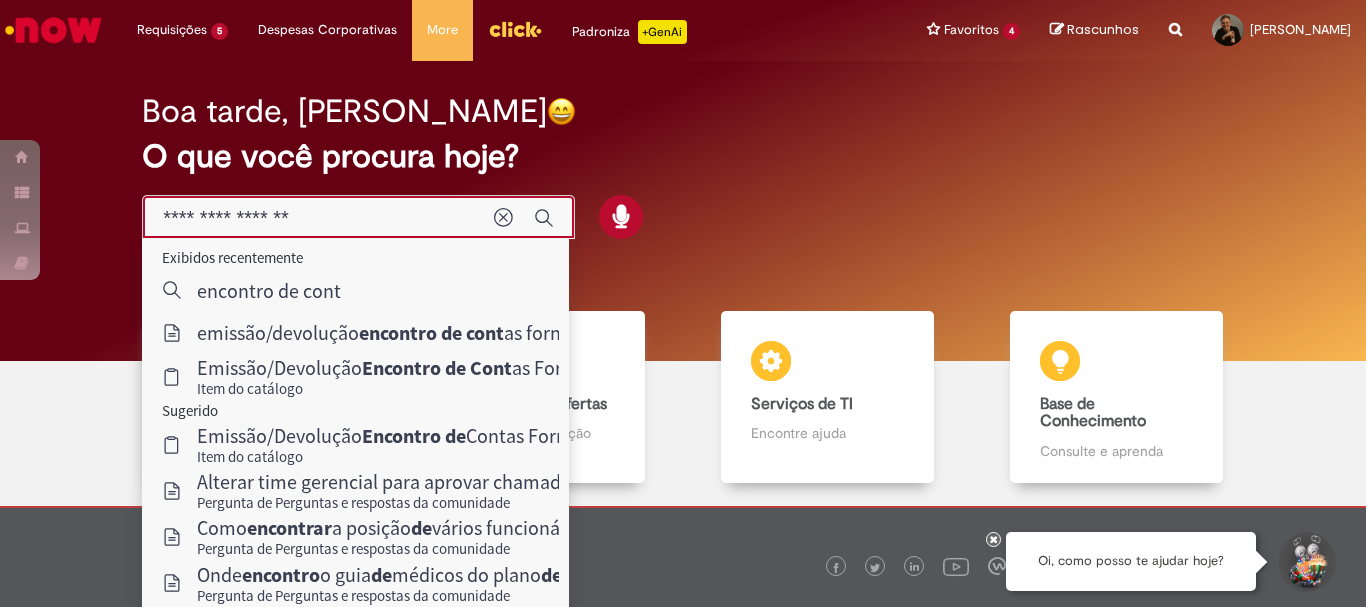 type on "**********" 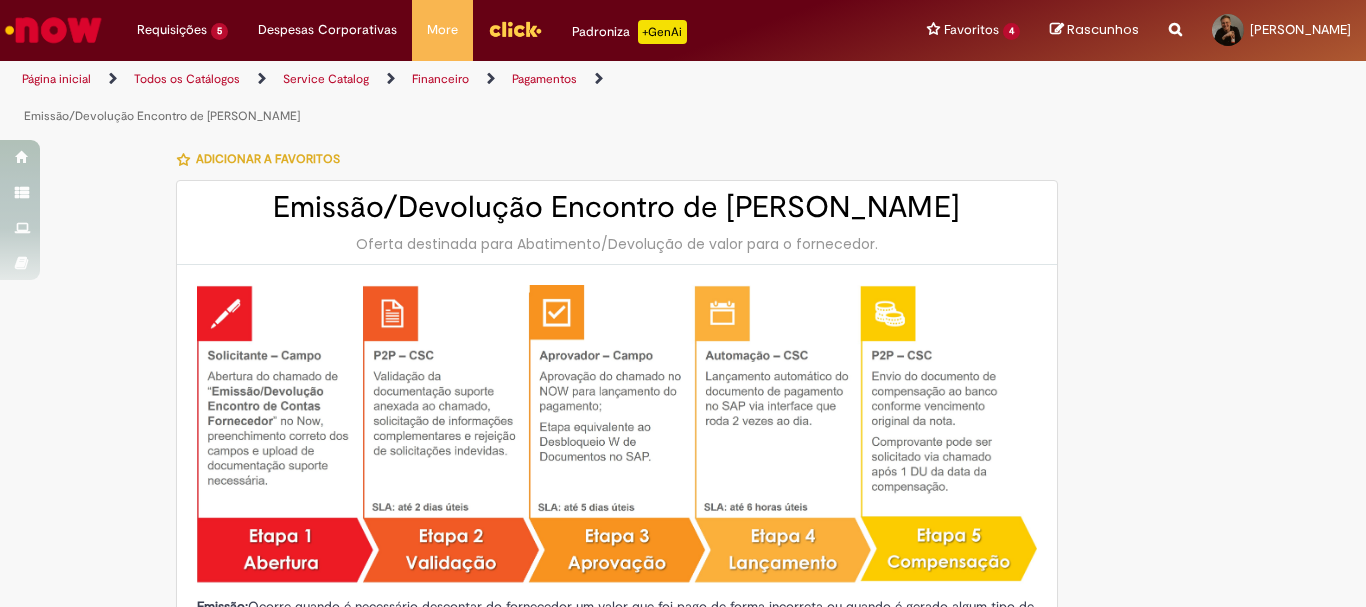 type on "********" 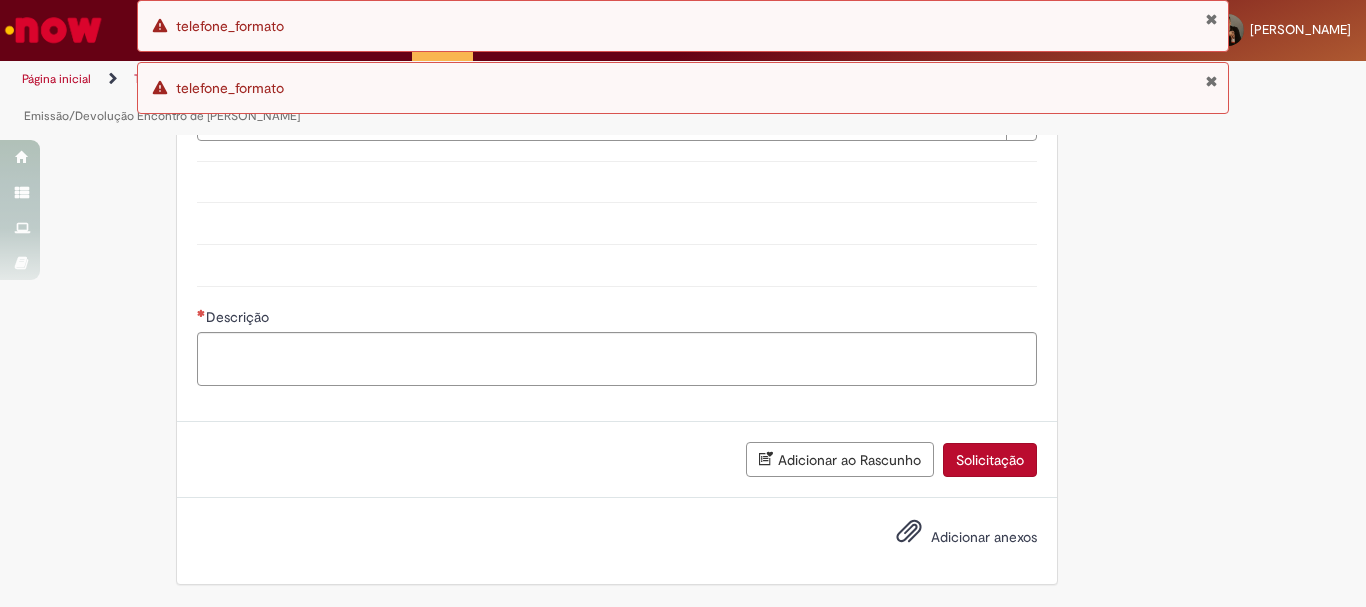 scroll, scrollTop: 983, scrollLeft: 0, axis: vertical 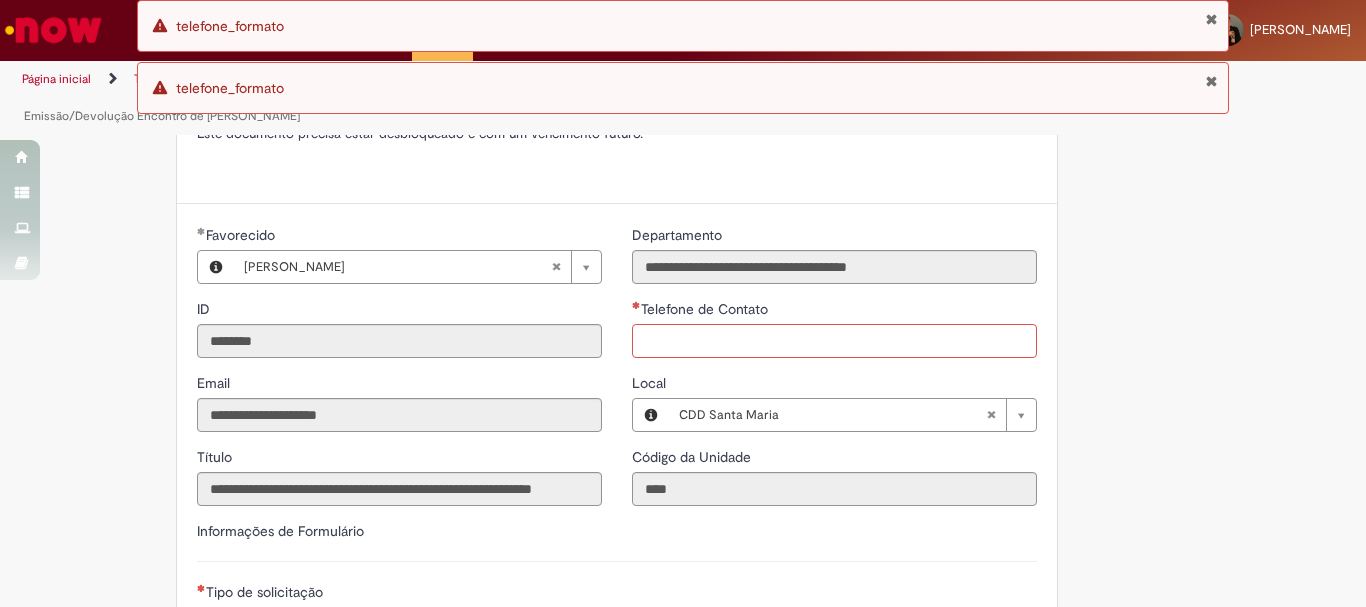 paste on "**********" 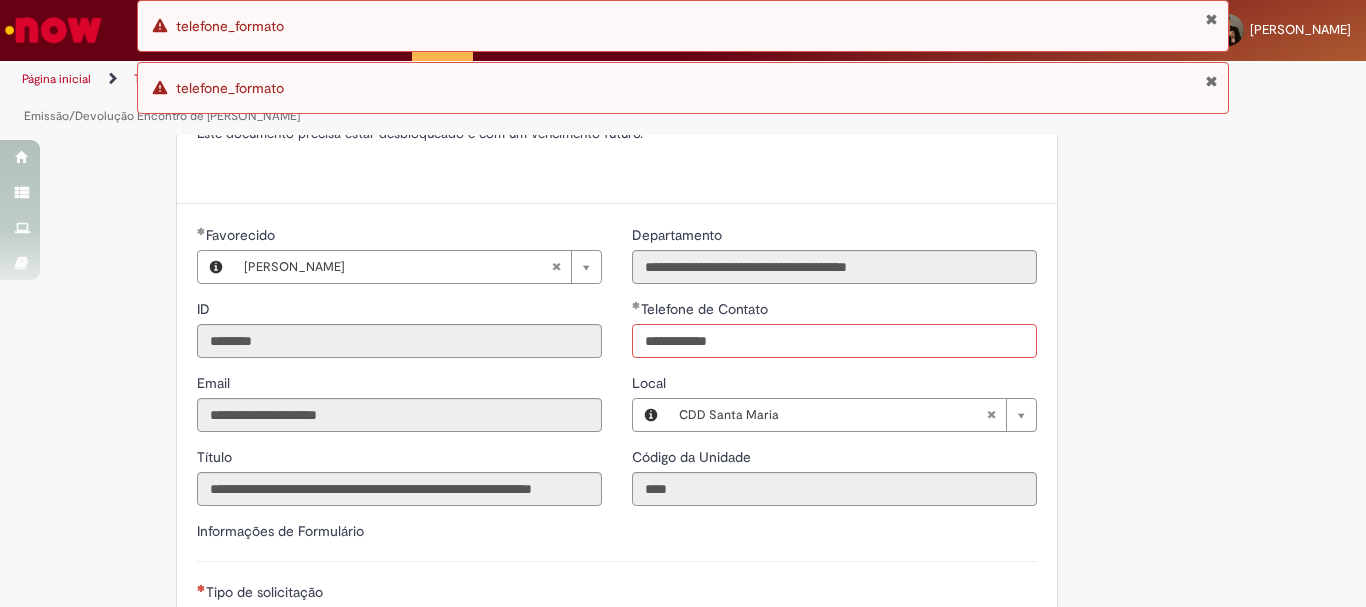 scroll, scrollTop: 1283, scrollLeft: 0, axis: vertical 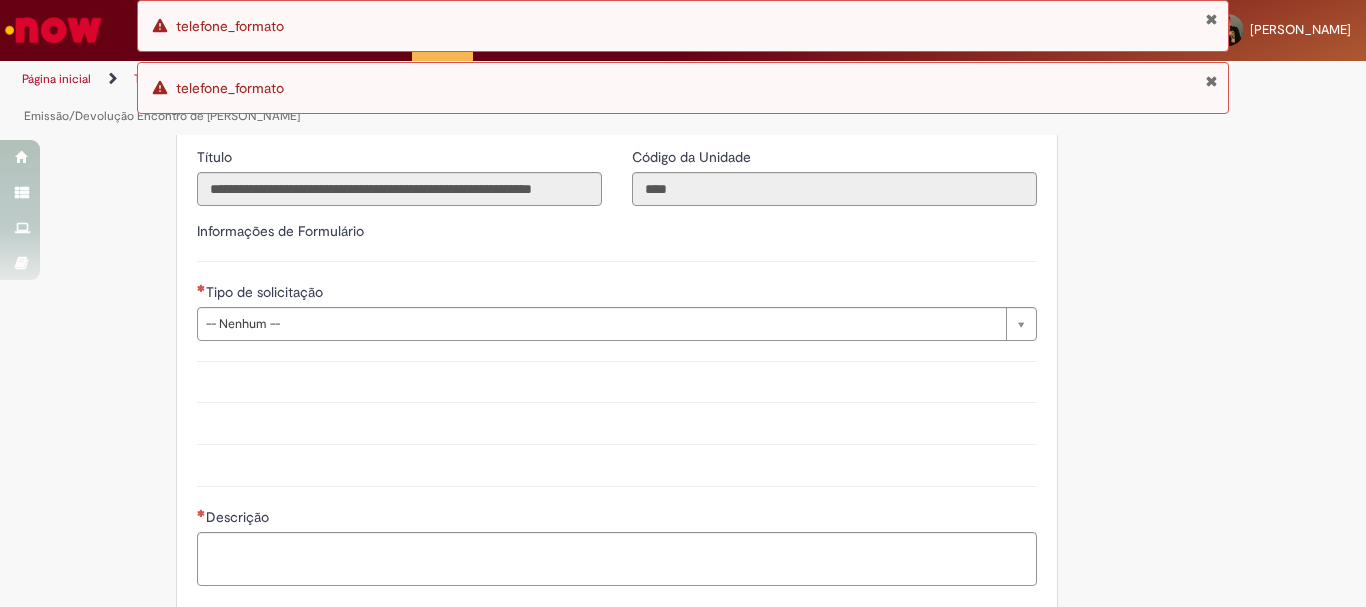 type on "**********" 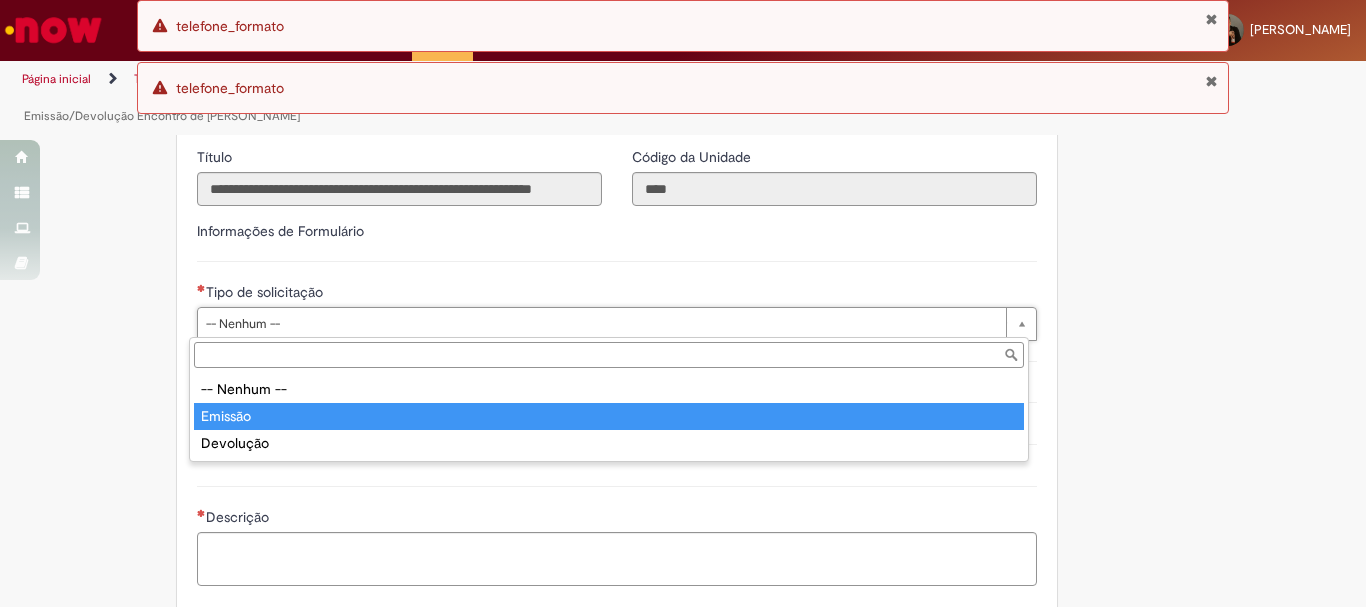 type on "*******" 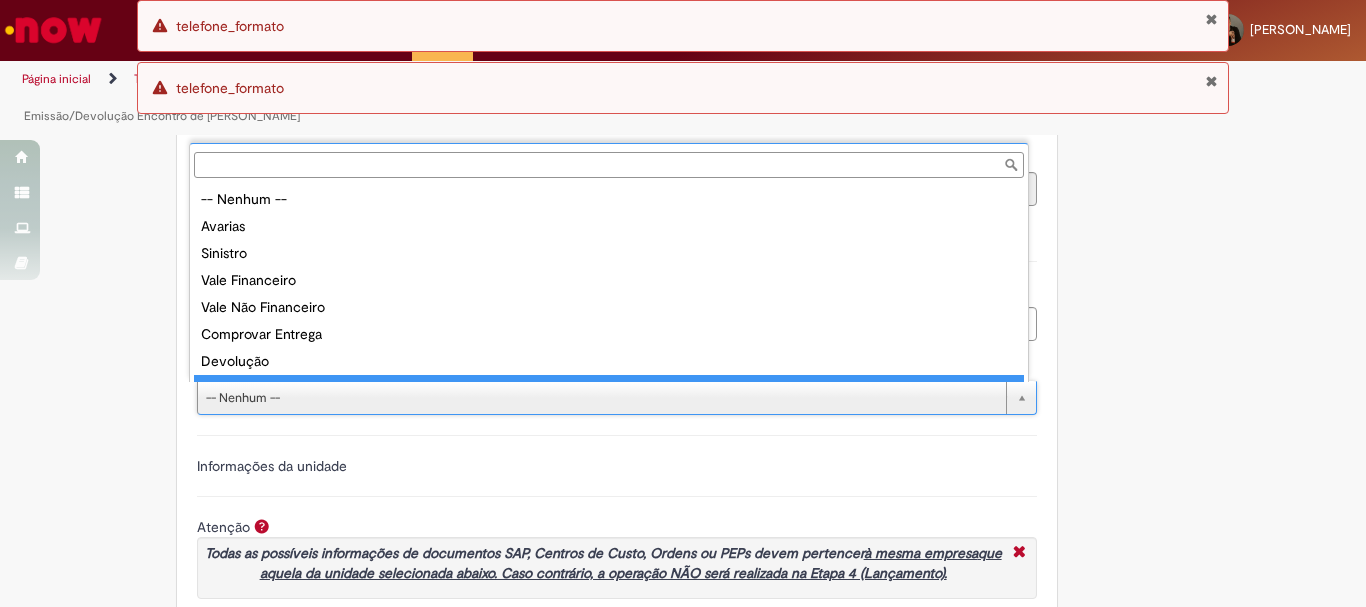 scroll, scrollTop: 16, scrollLeft: 0, axis: vertical 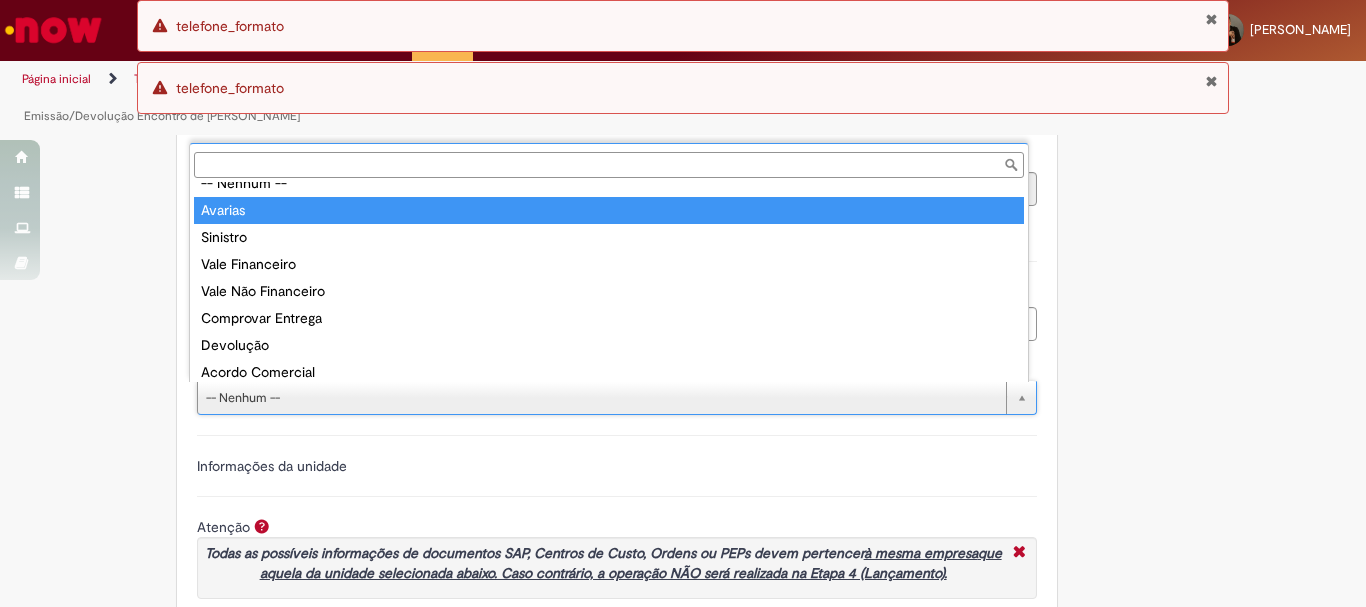 type on "*******" 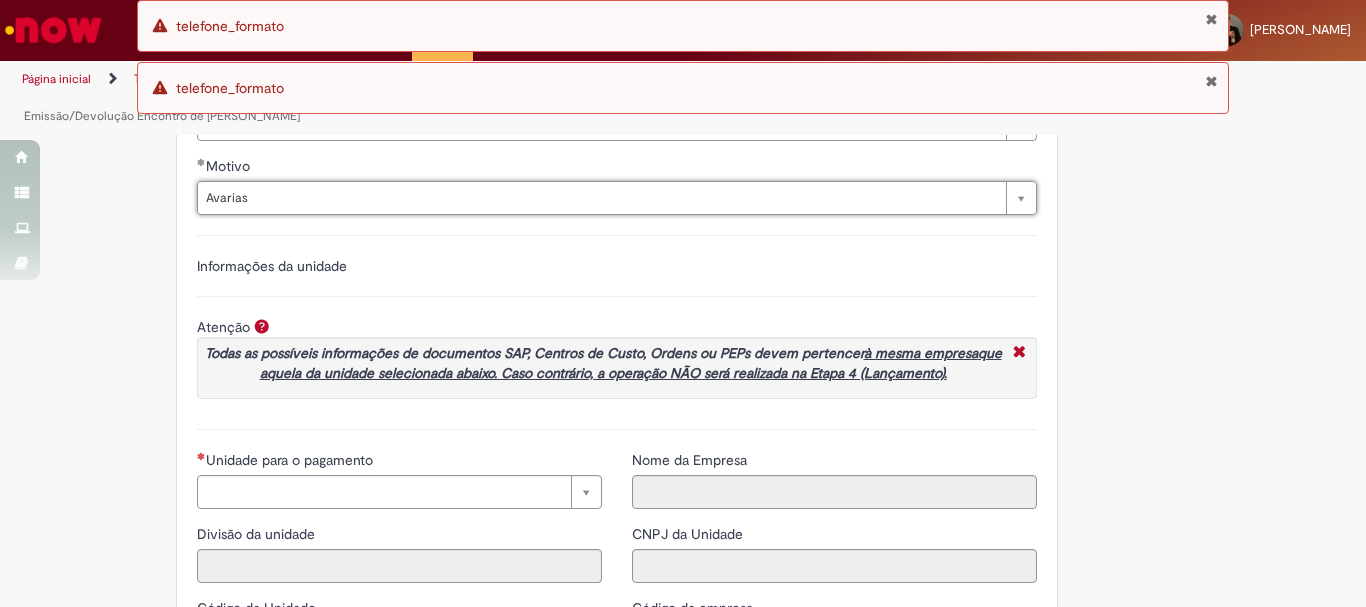 scroll, scrollTop: 1583, scrollLeft: 0, axis: vertical 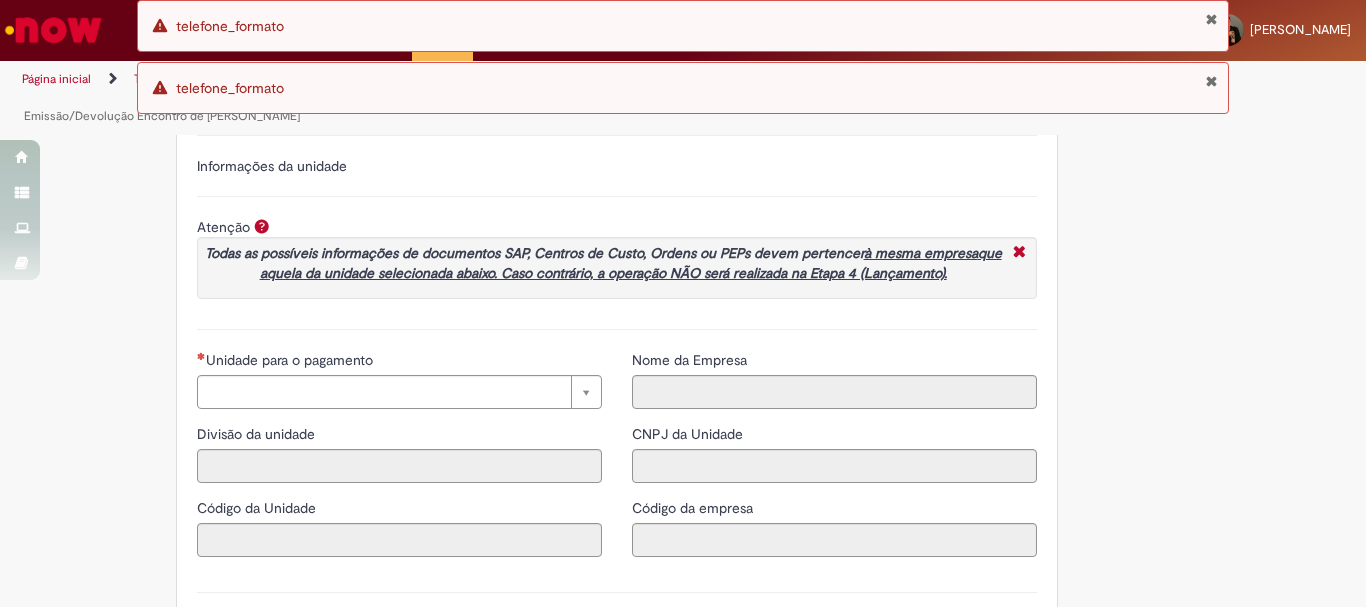 click on "**********" at bounding box center (399, 461) 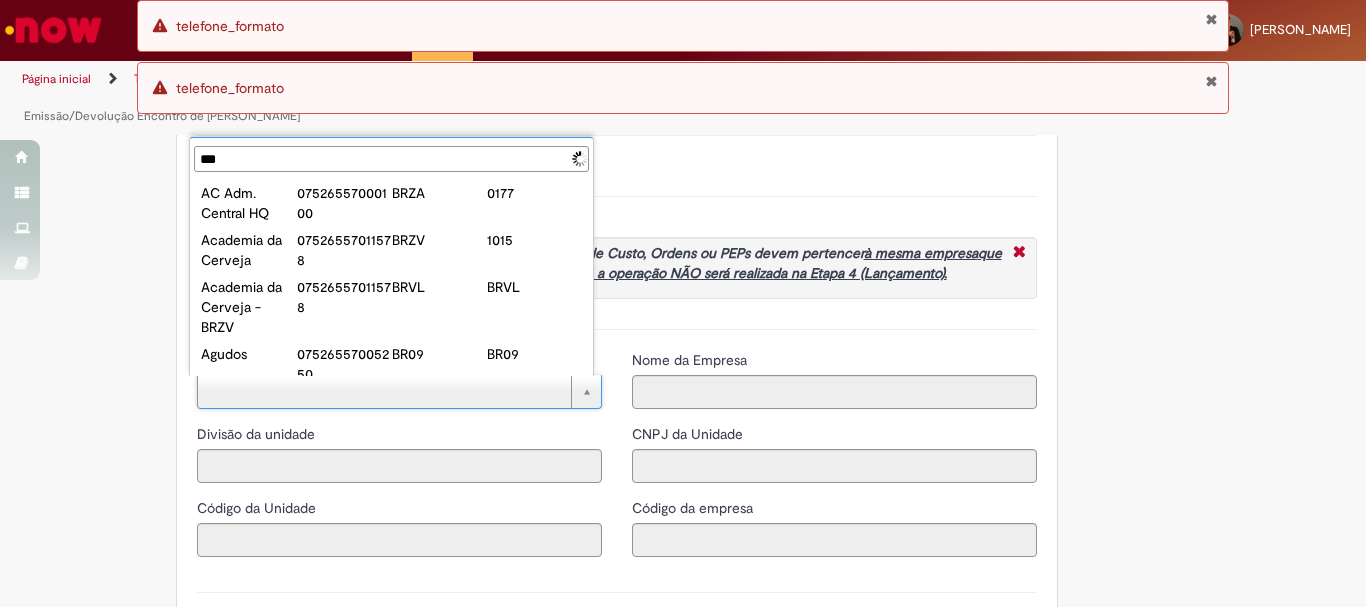 type on "****" 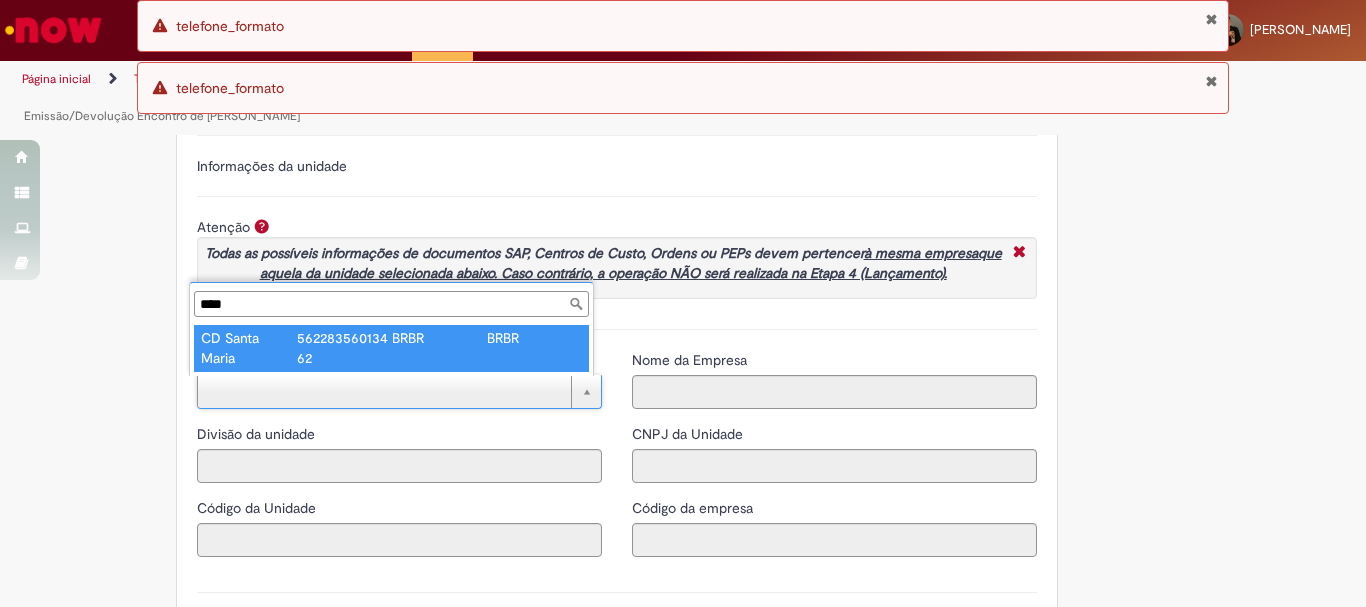 type on "**********" 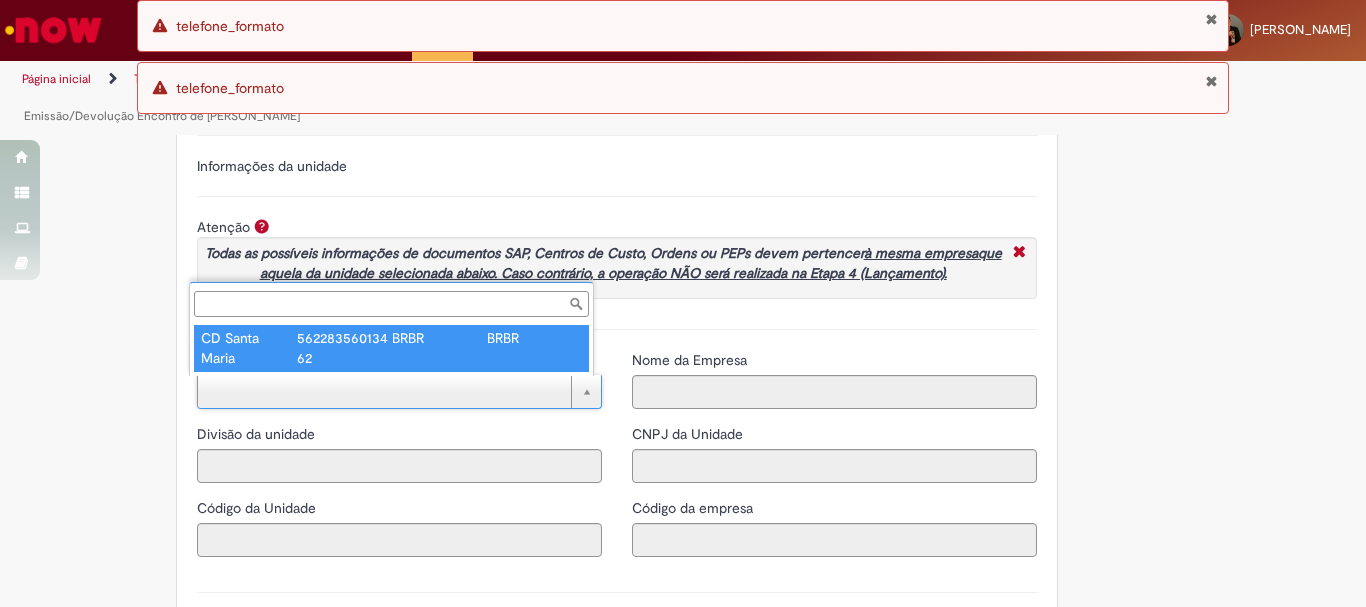type on "****" 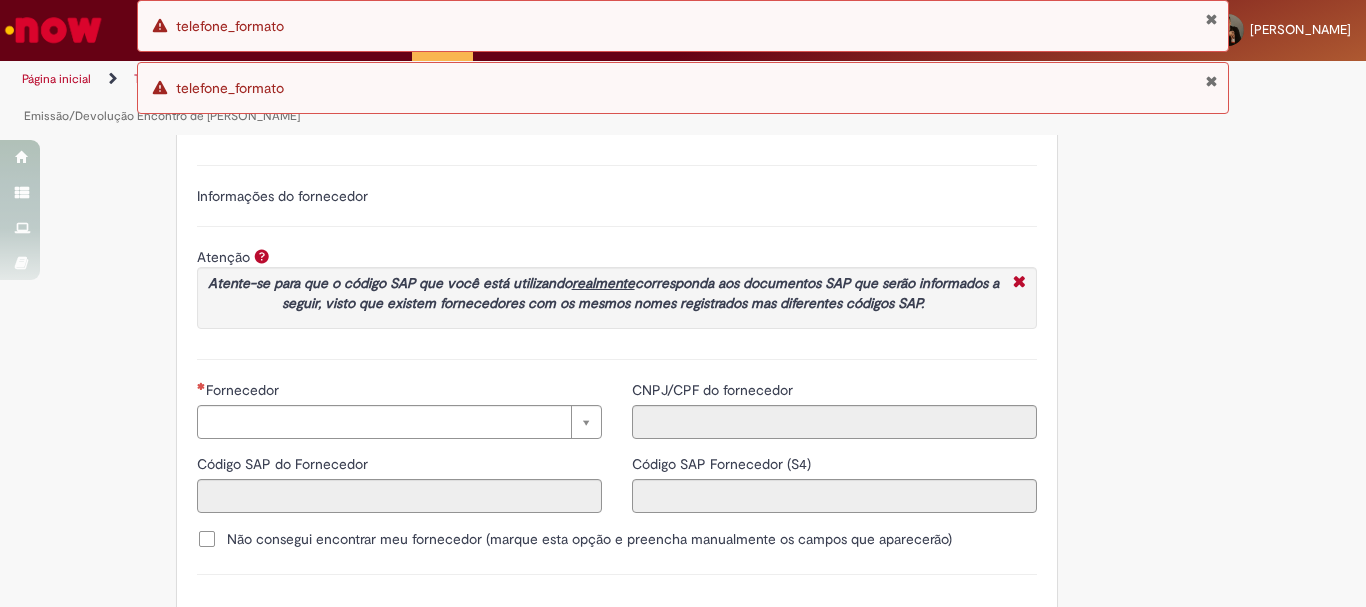 scroll, scrollTop: 2283, scrollLeft: 0, axis: vertical 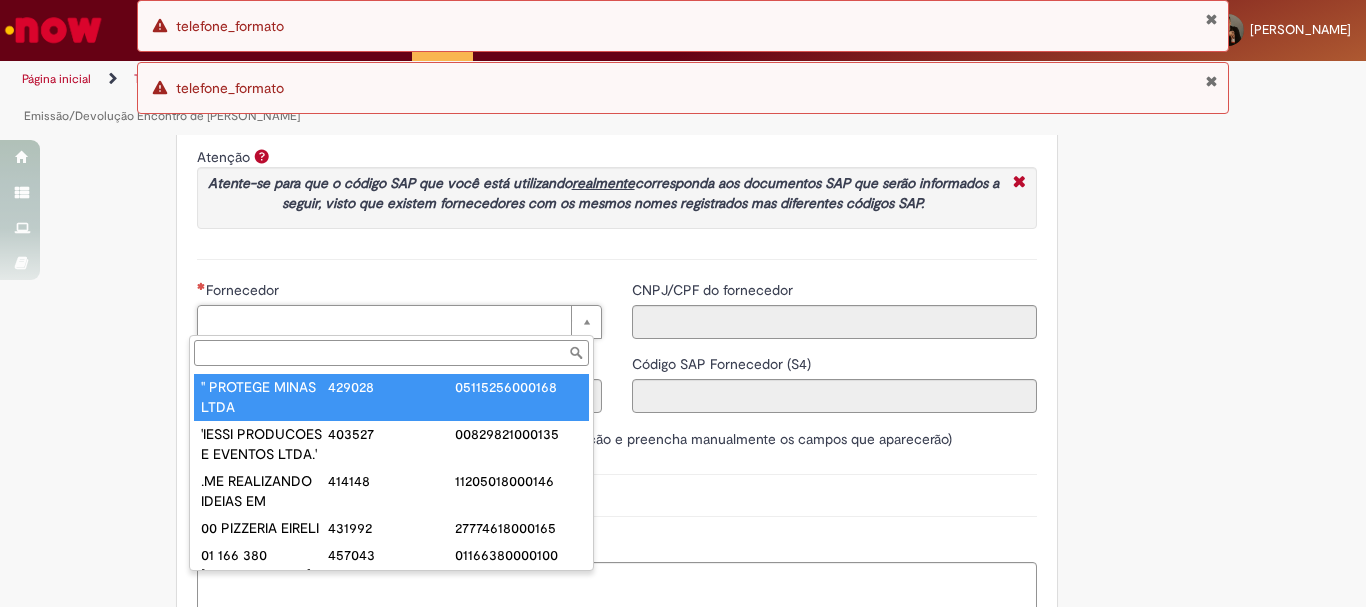 paste on "******" 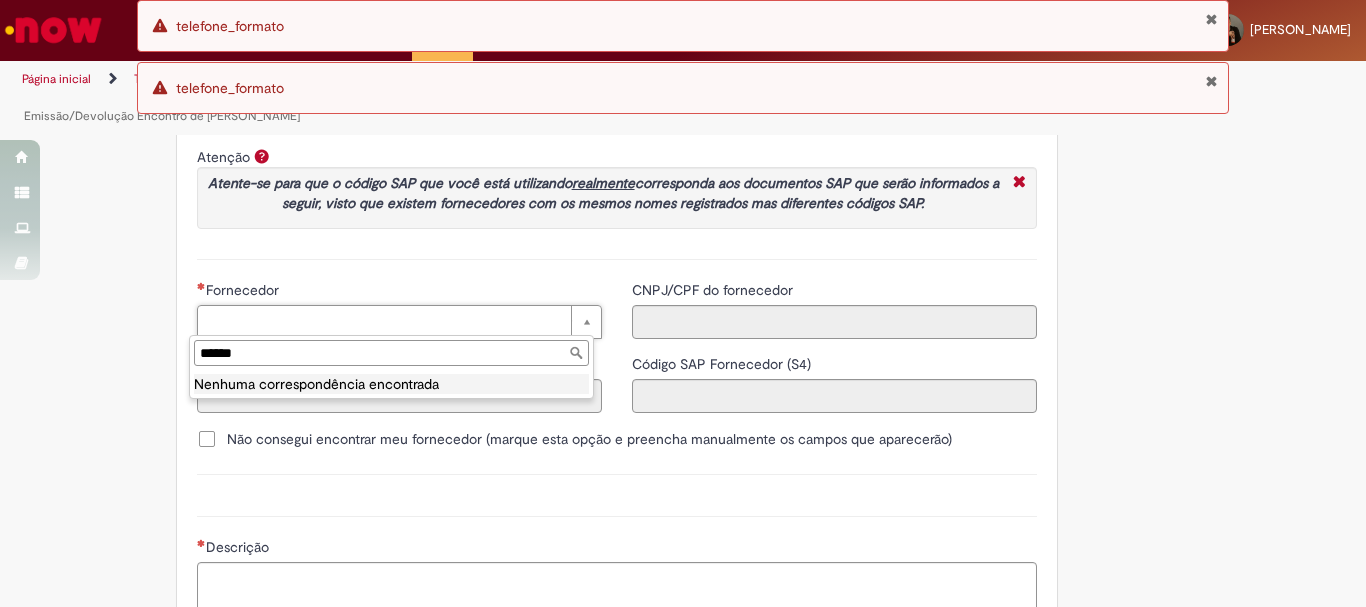 type on "******" 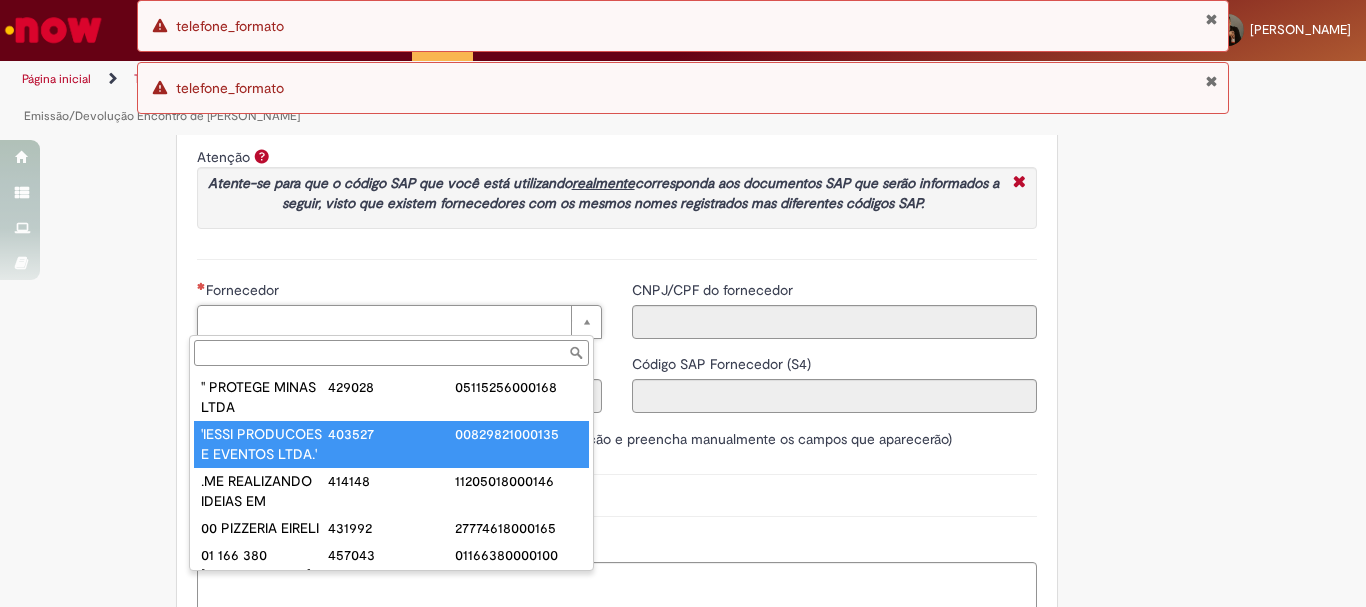 scroll, scrollTop: 55, scrollLeft: 0, axis: vertical 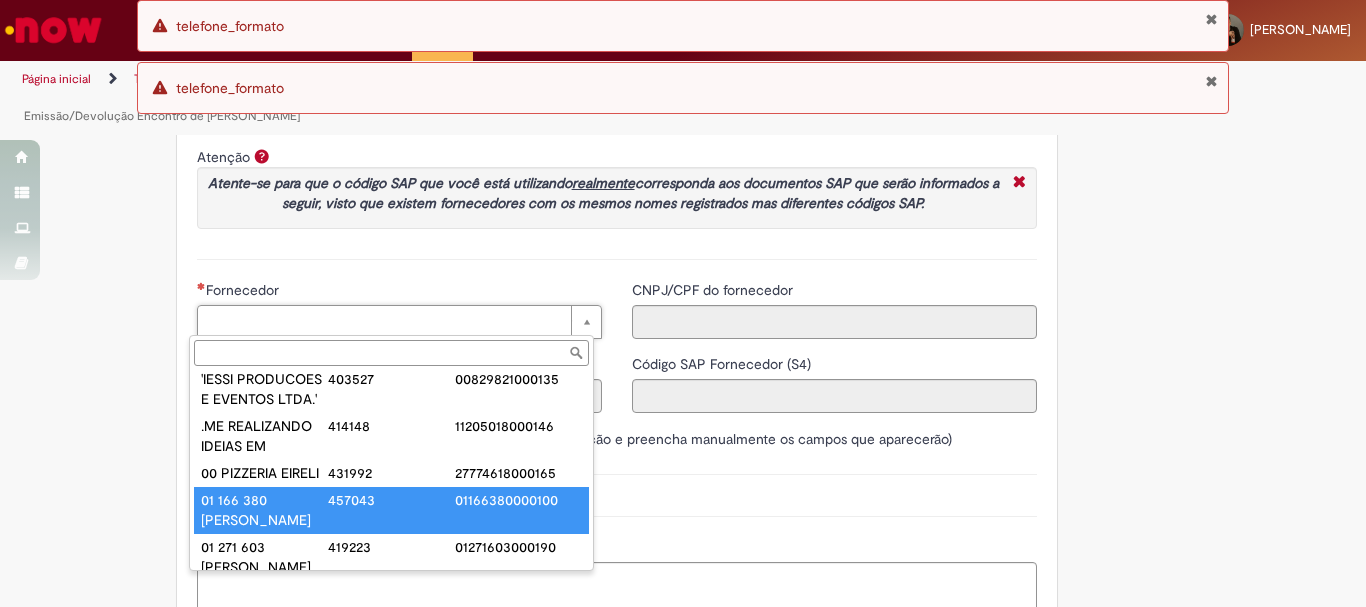 paste on "******" 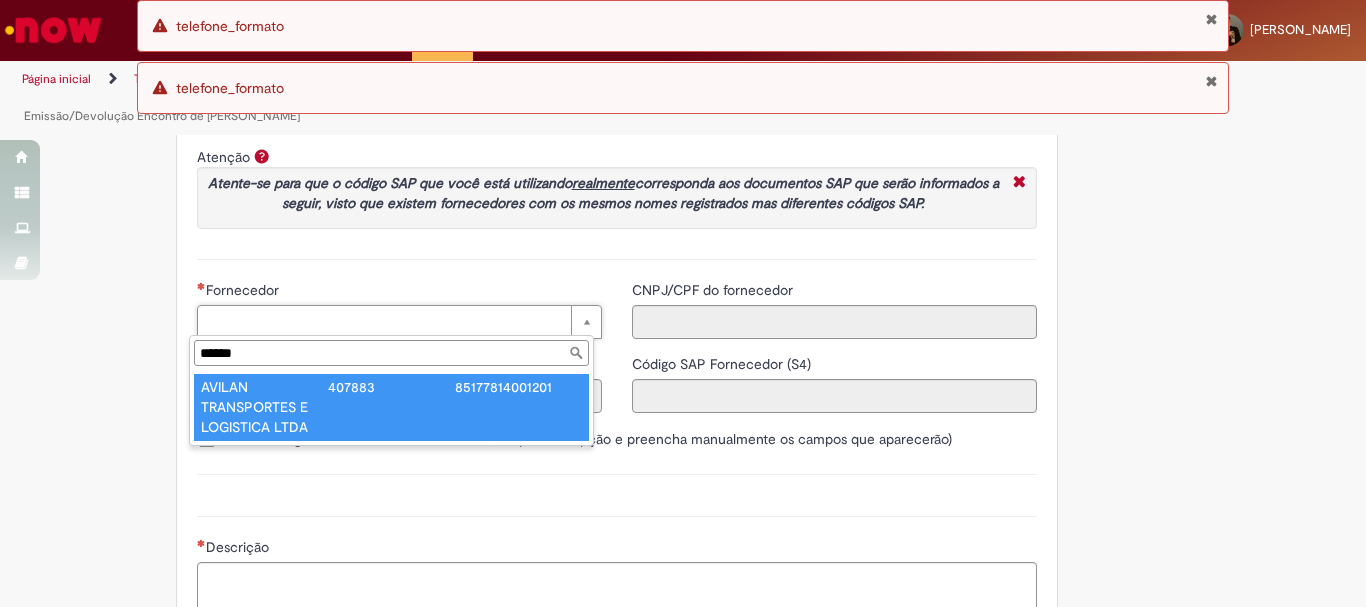 scroll, scrollTop: 0, scrollLeft: 0, axis: both 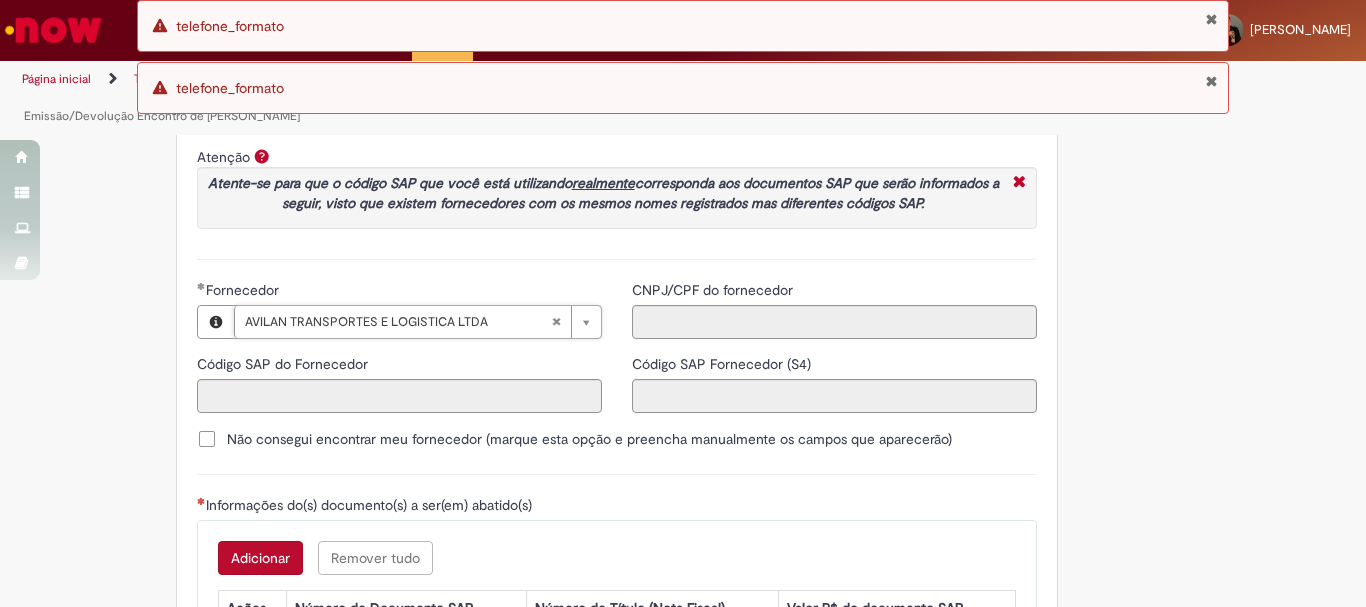 type on "******" 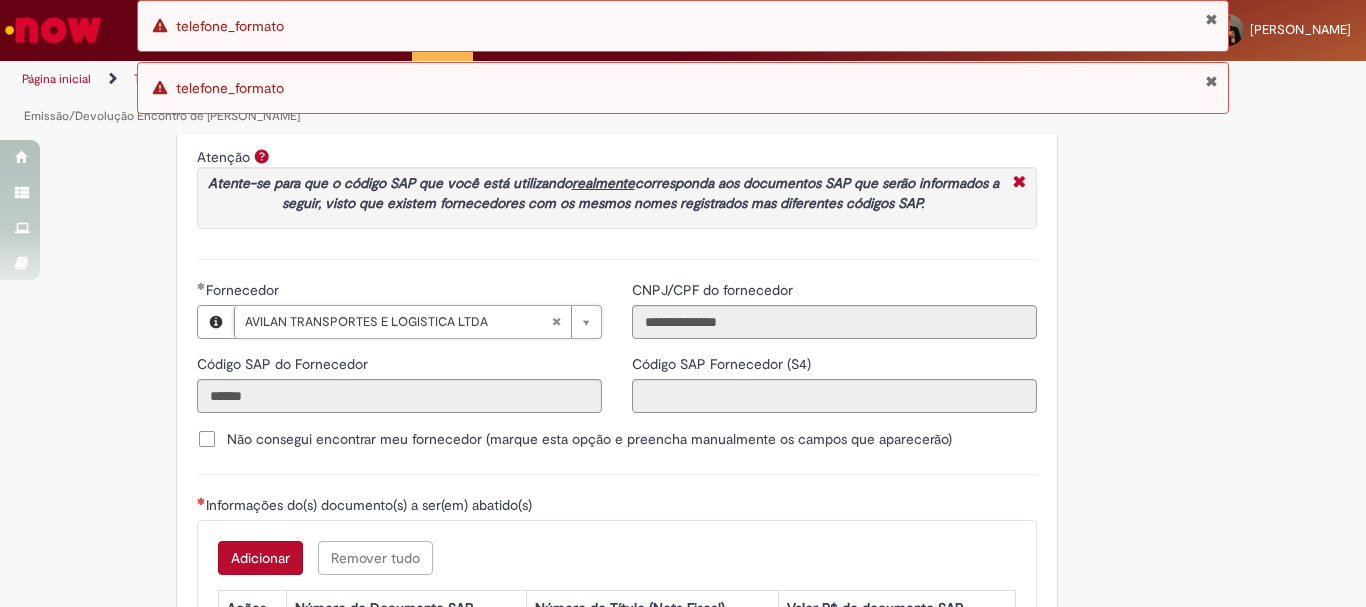 type on "**********" 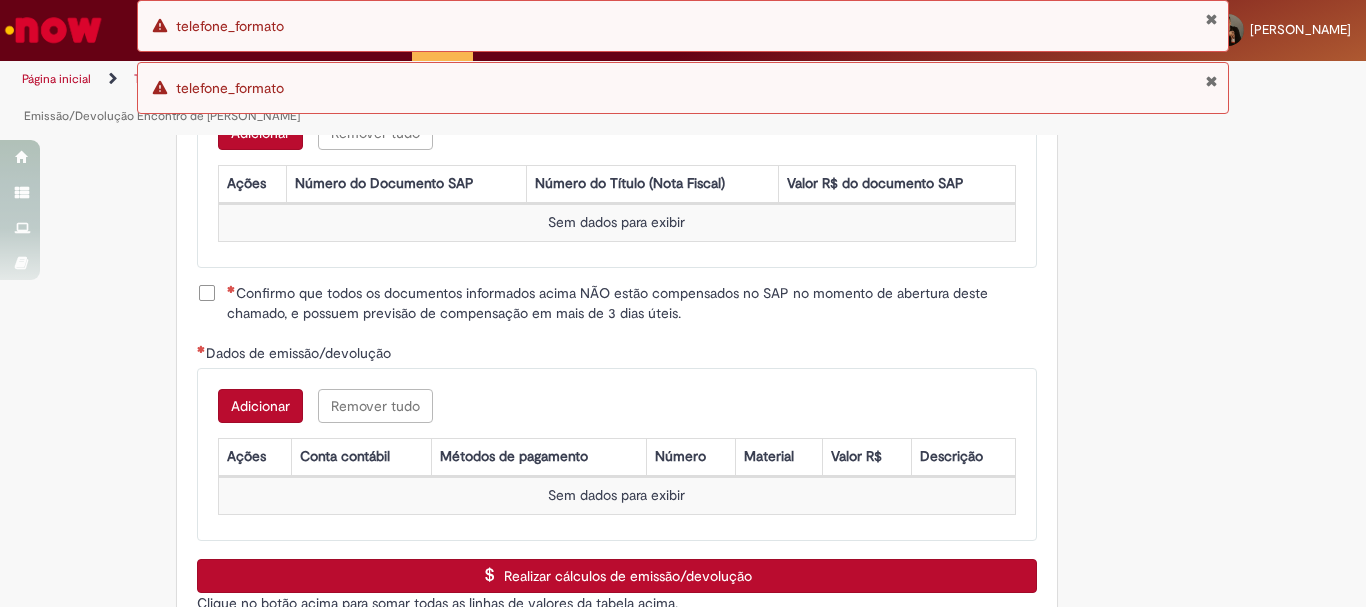 scroll, scrollTop: 2583, scrollLeft: 0, axis: vertical 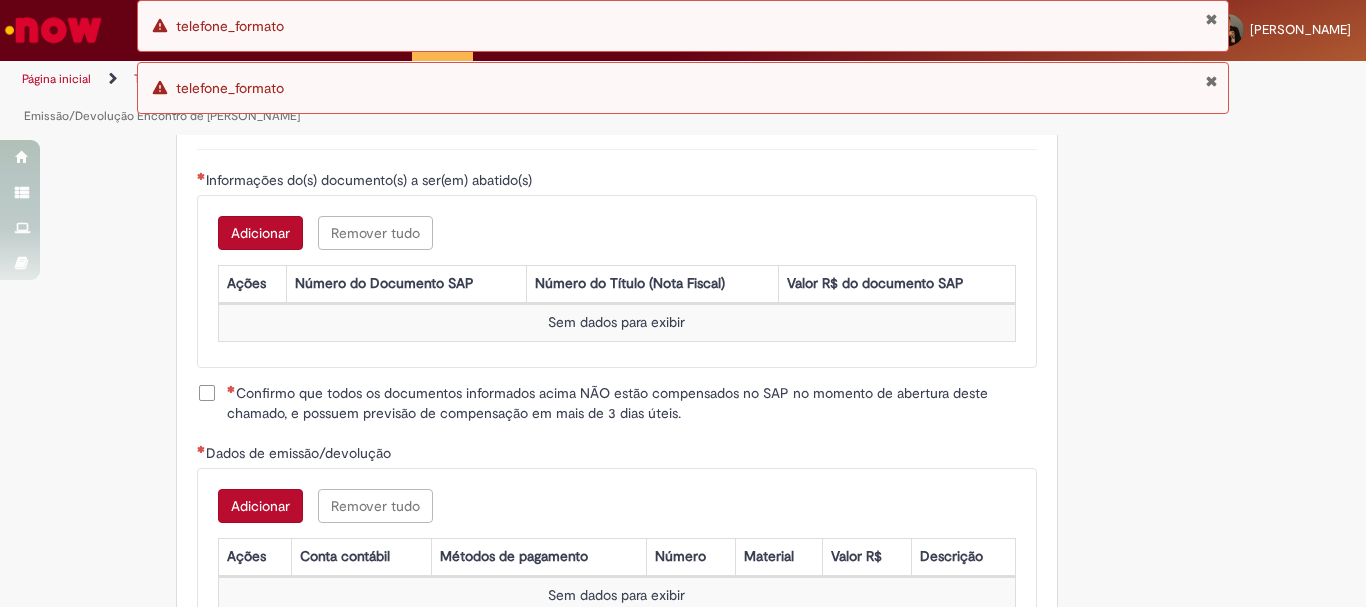 click on "Adicionar" at bounding box center (260, 233) 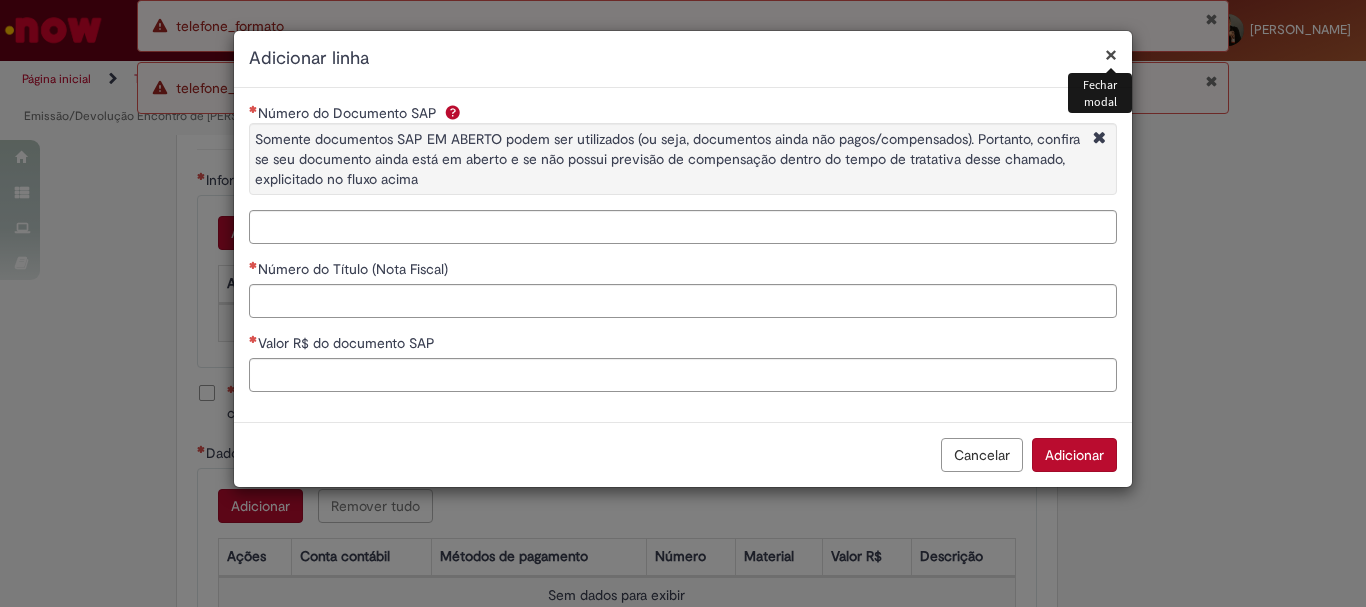 type 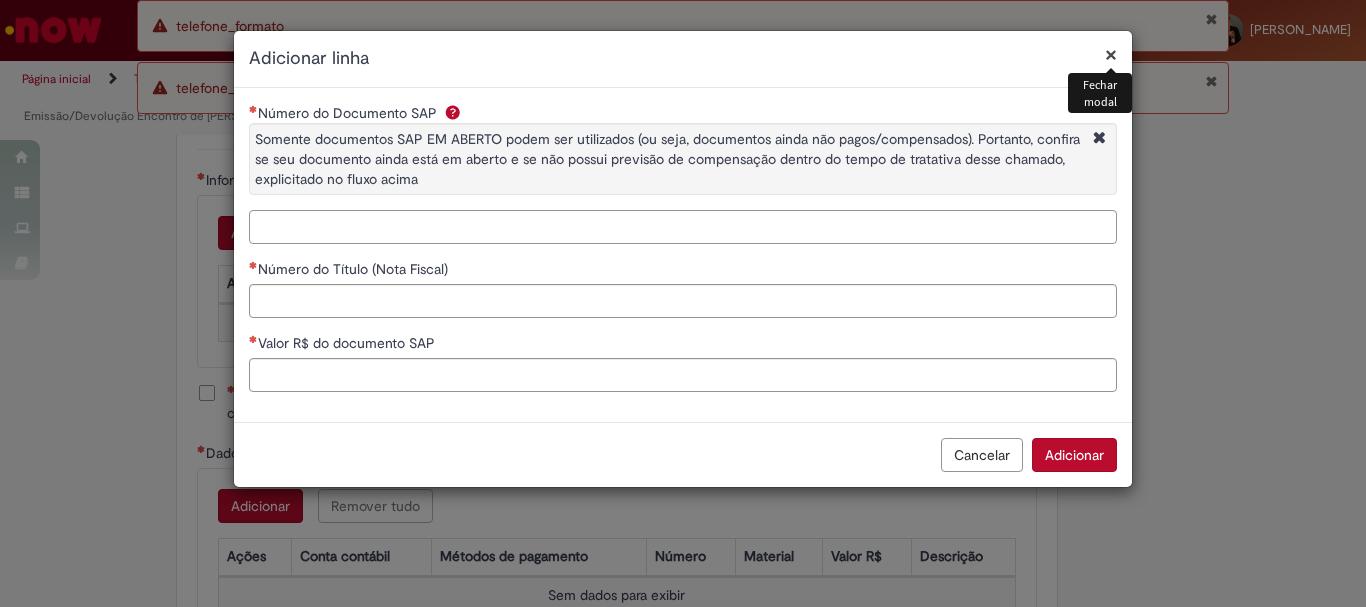 click on "Número do Documento SAP Somente documentos SAP EM ABERTO podem ser utilizados (ou seja, documentos ainda não pagos/compensados). Portanto, confira se seu documento ainda está em aberto e se não possui previsão de compensação dentro do tempo de tratativa desse chamado, explicitado no fluxo acima" at bounding box center [683, 227] 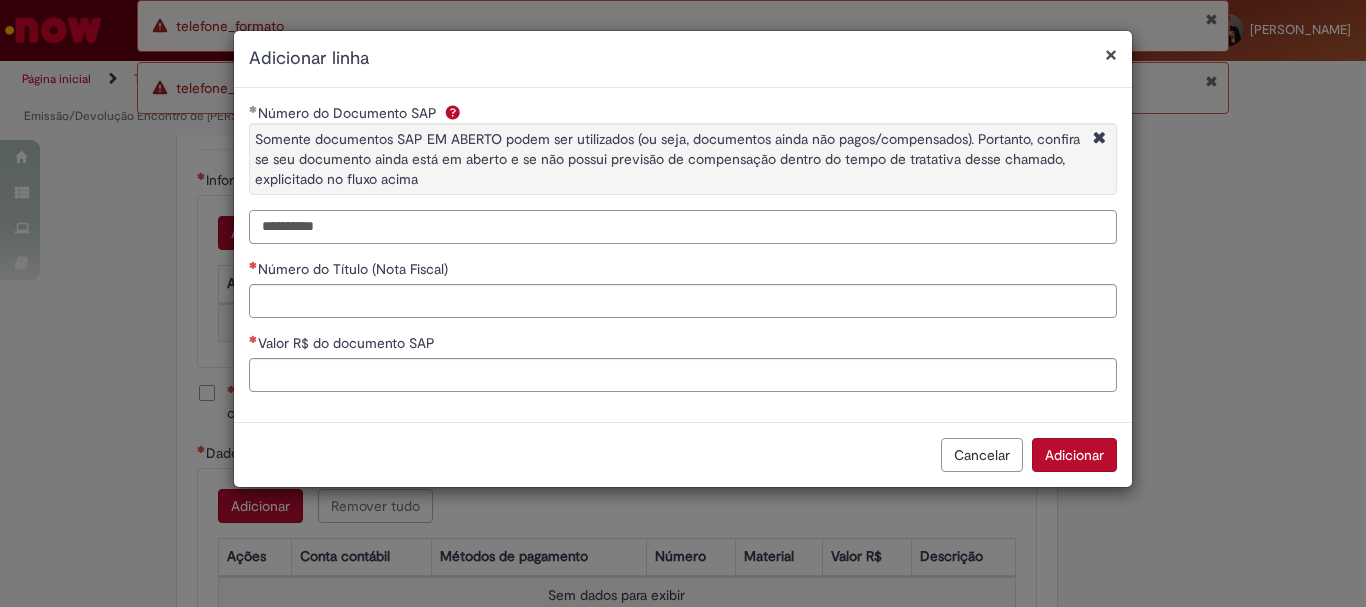 type on "**********" 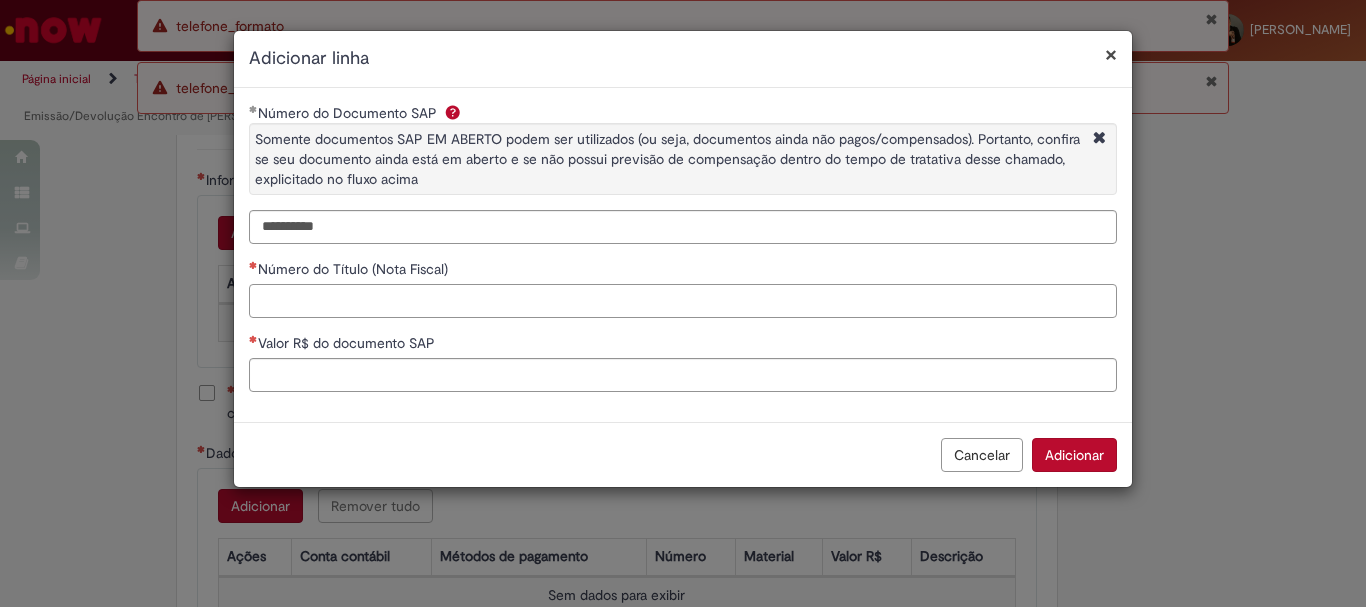 click on "Número do Título (Nota Fiscal)" at bounding box center [683, 301] 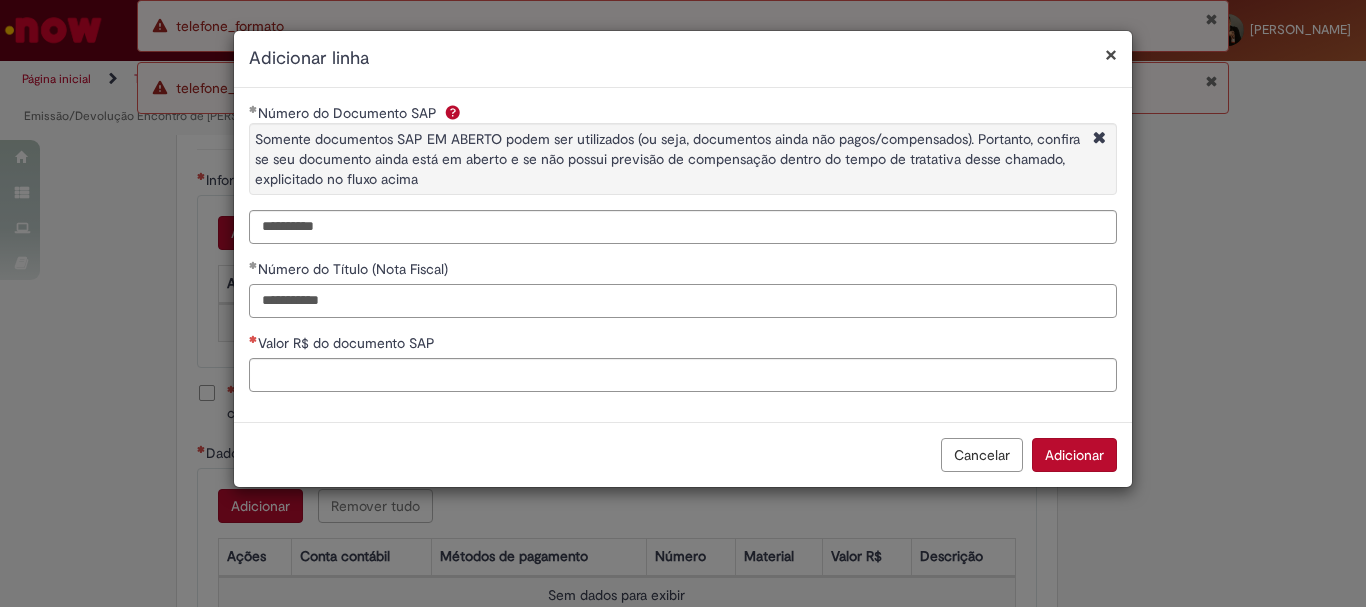 type on "**********" 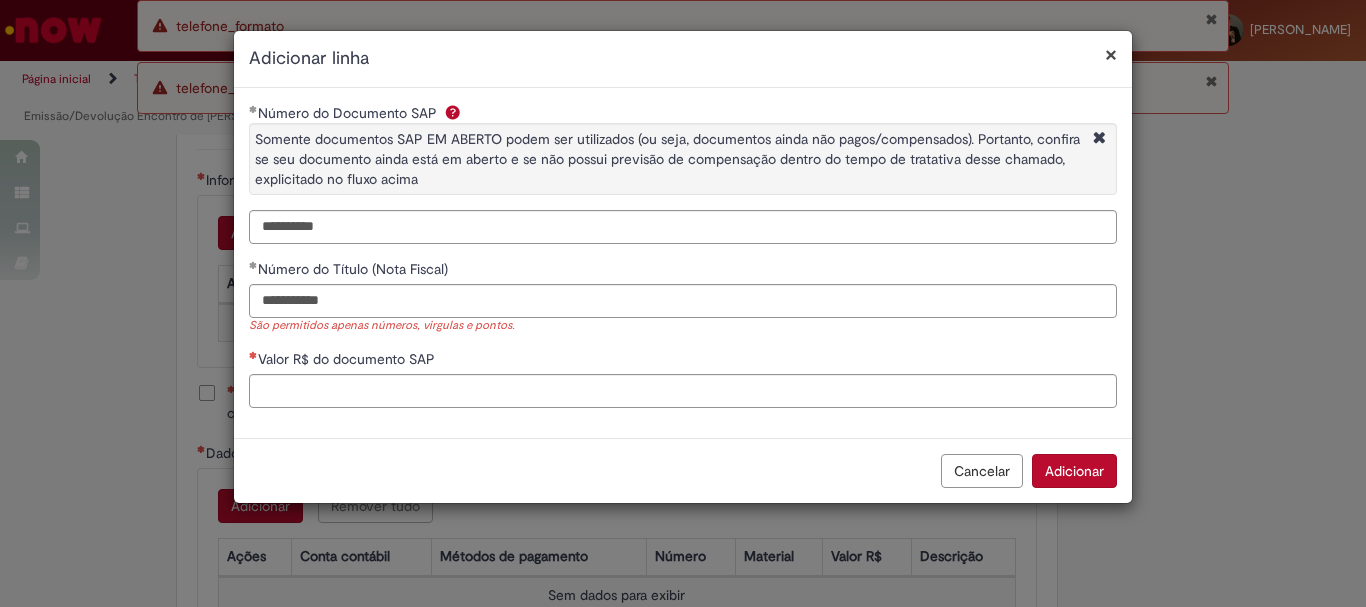 type 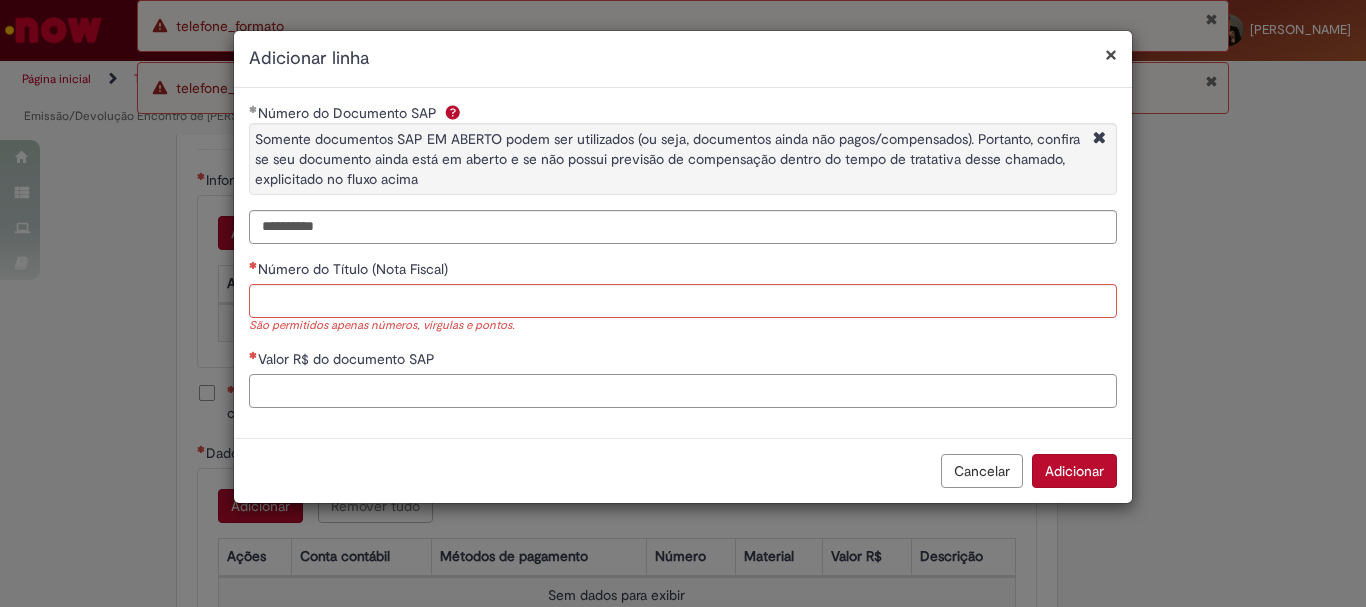 click on "Valor R$ do documento SAP" at bounding box center (683, 391) 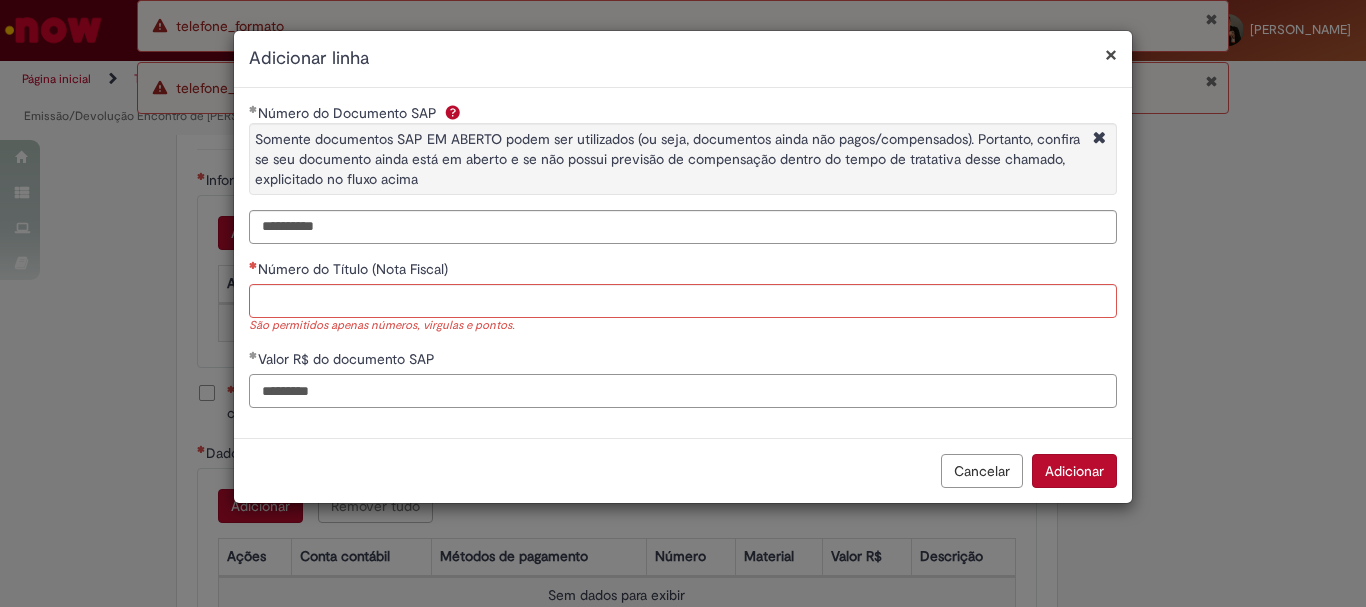 paste on "**********" 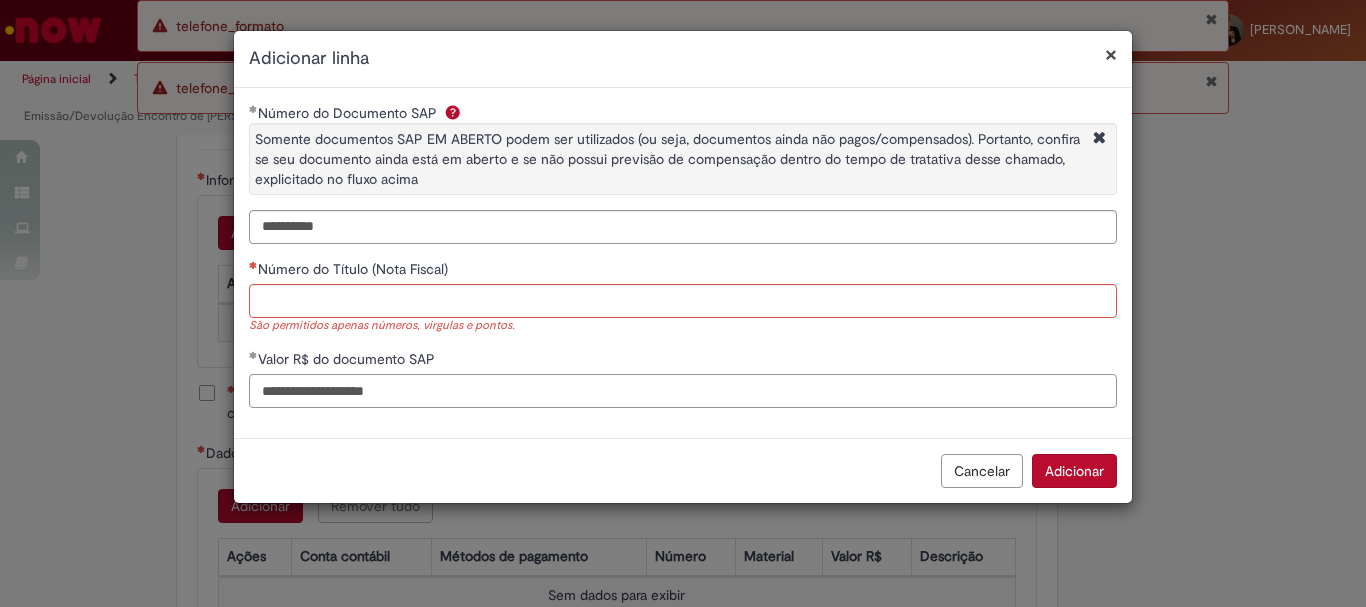 type on "*********" 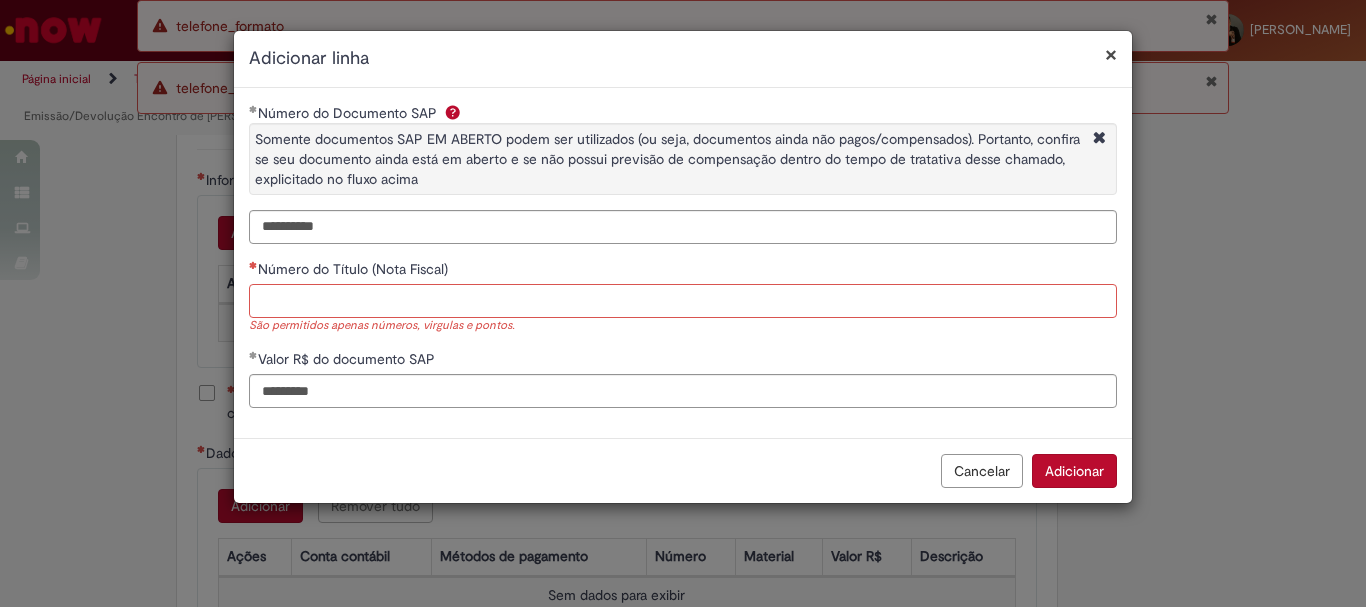click on "Número do Título (Nota Fiscal)" at bounding box center (683, 301) 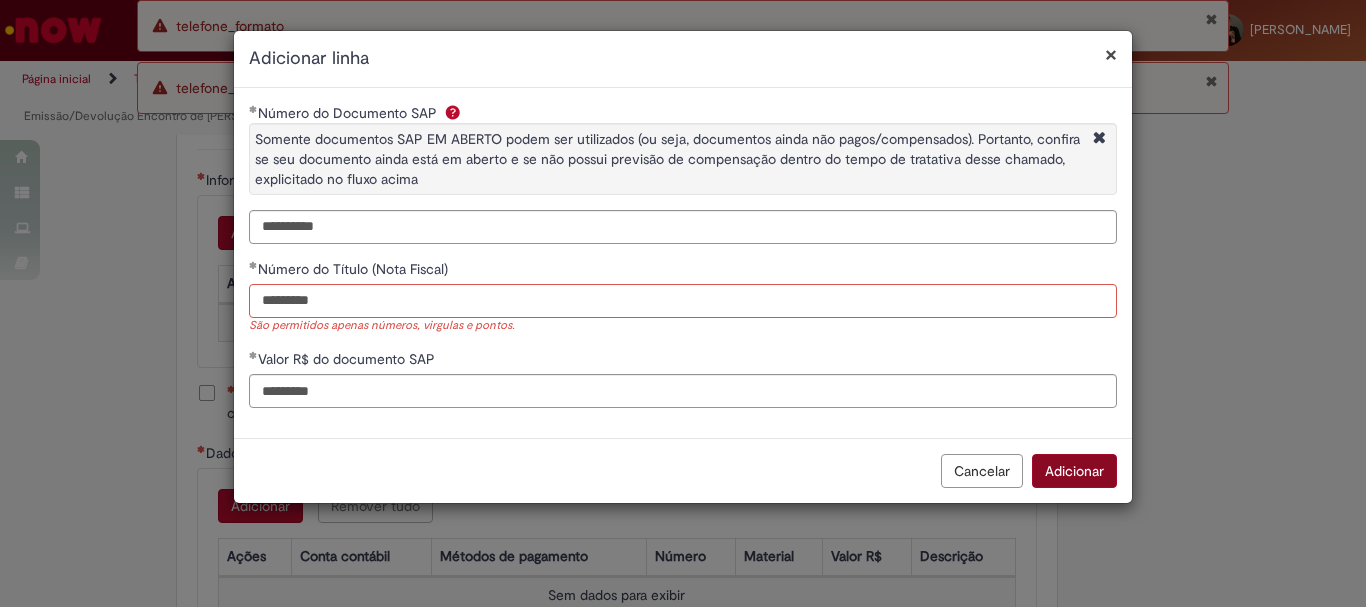 type on "*********" 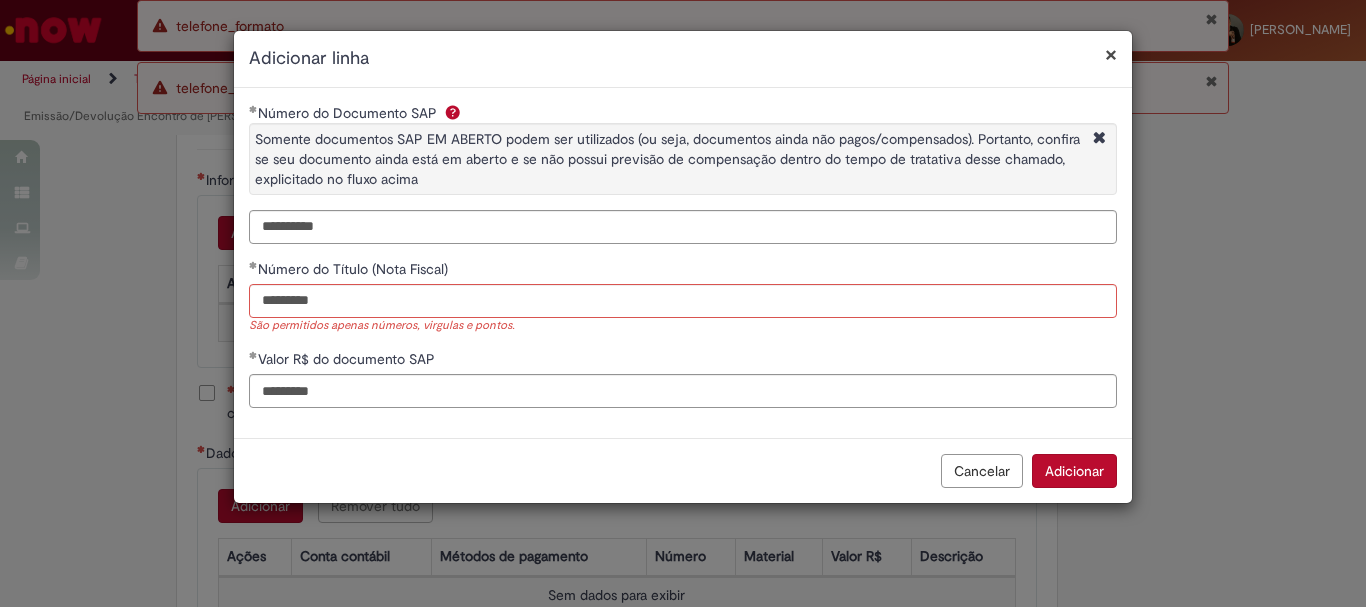 click on "Adicionar" at bounding box center [1074, 471] 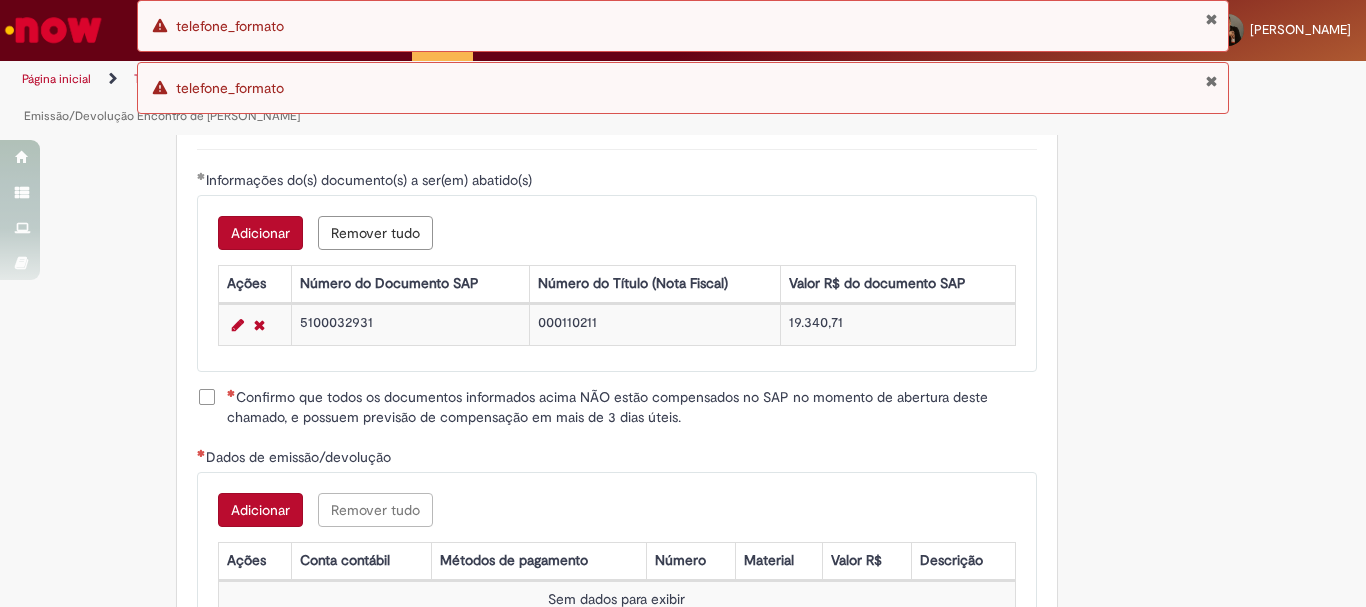 click on "Confirmo que todos os documentos informados acima NÃO estão compensados no SAP no momento de abertura deste chamado, e possuem previsão de compensação em mais de 3 dias úteis." at bounding box center [617, 407] 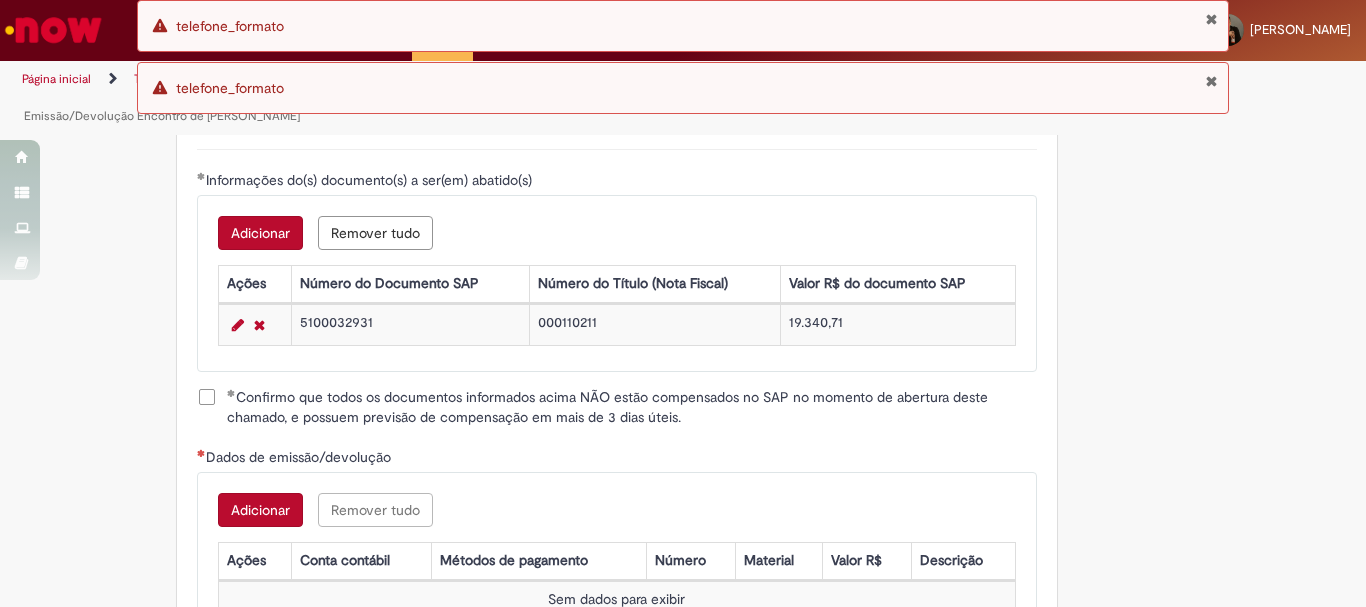 scroll, scrollTop: 2883, scrollLeft: 0, axis: vertical 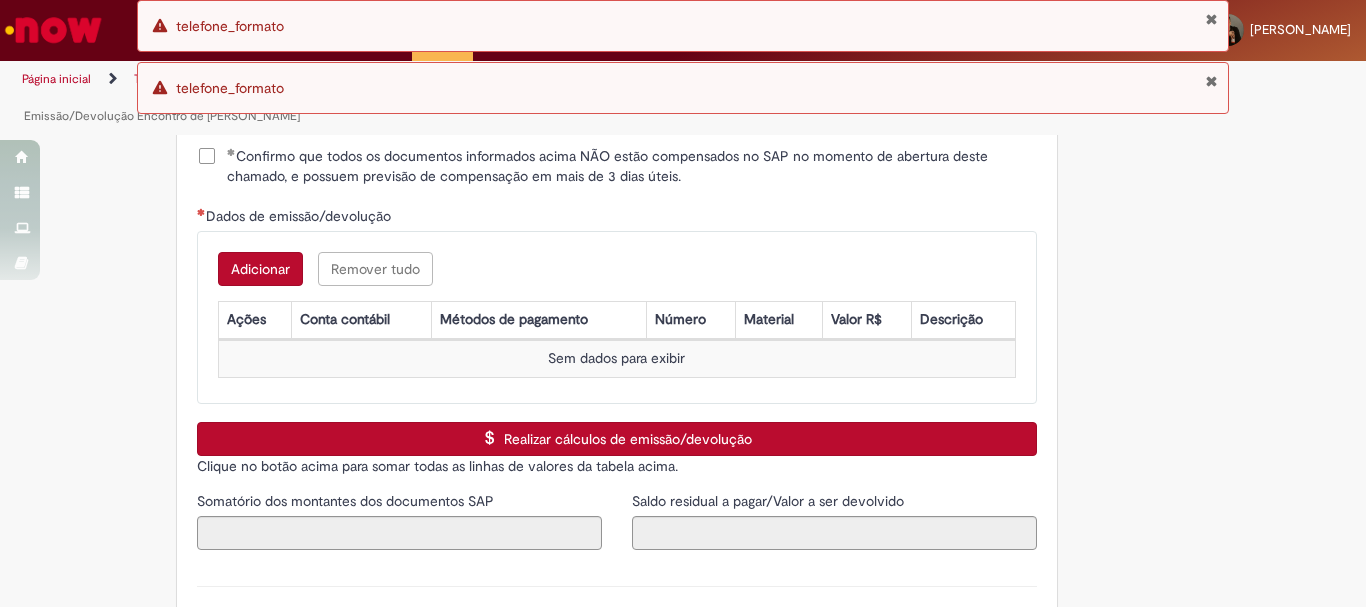 click on "Adicionar" at bounding box center (260, 269) 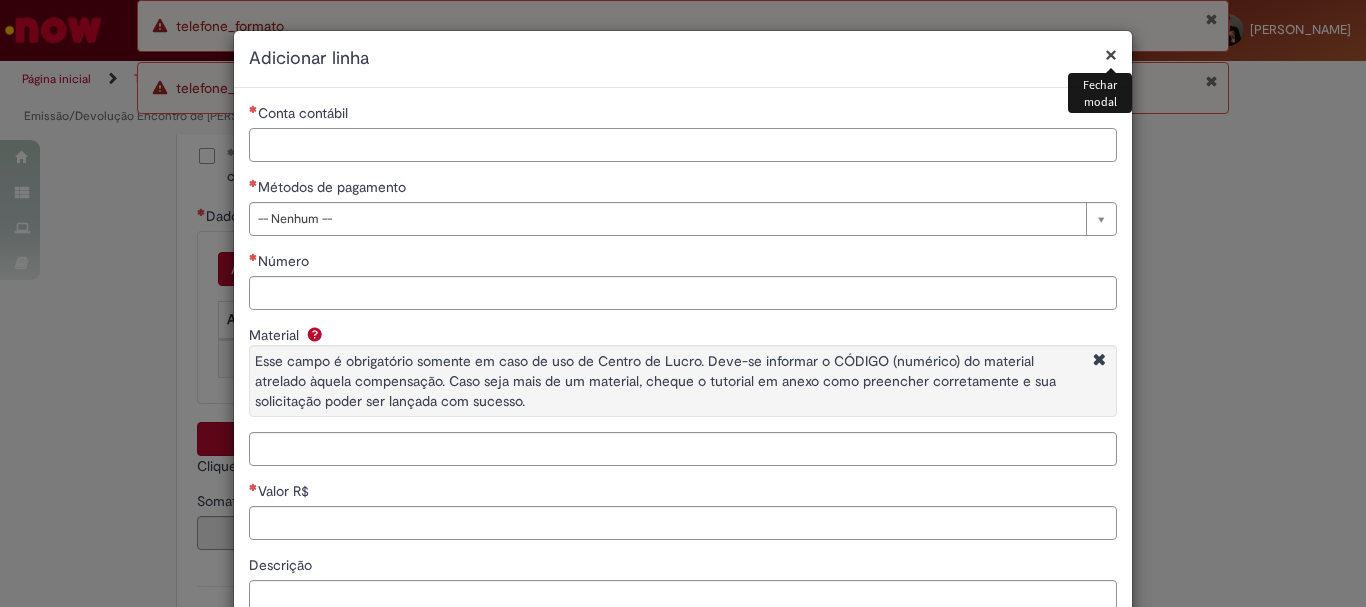 click on "Conta contábil" at bounding box center (683, 145) 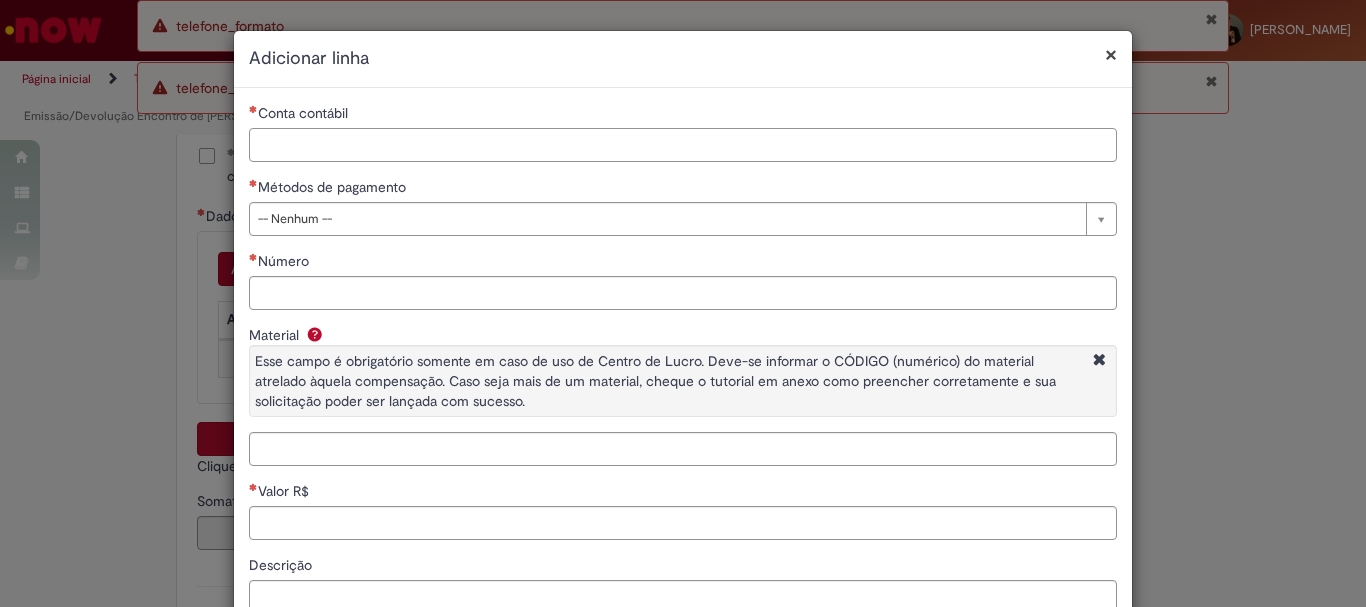 paste on "********" 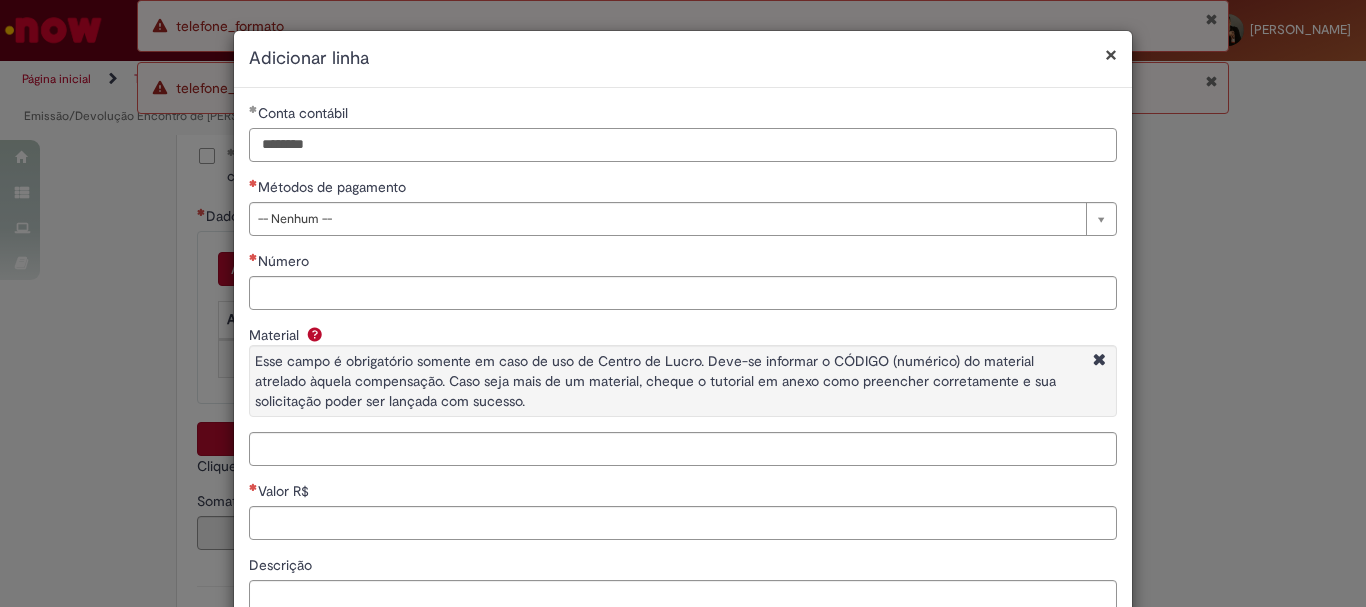 type on "********" 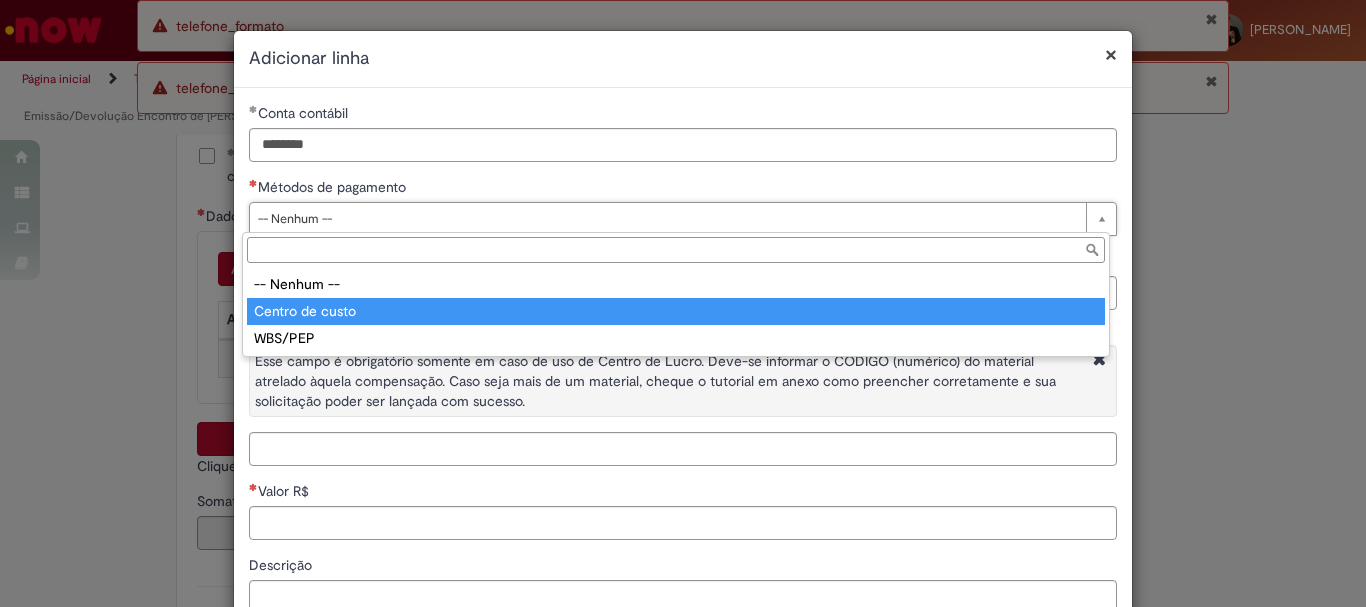 type on "**********" 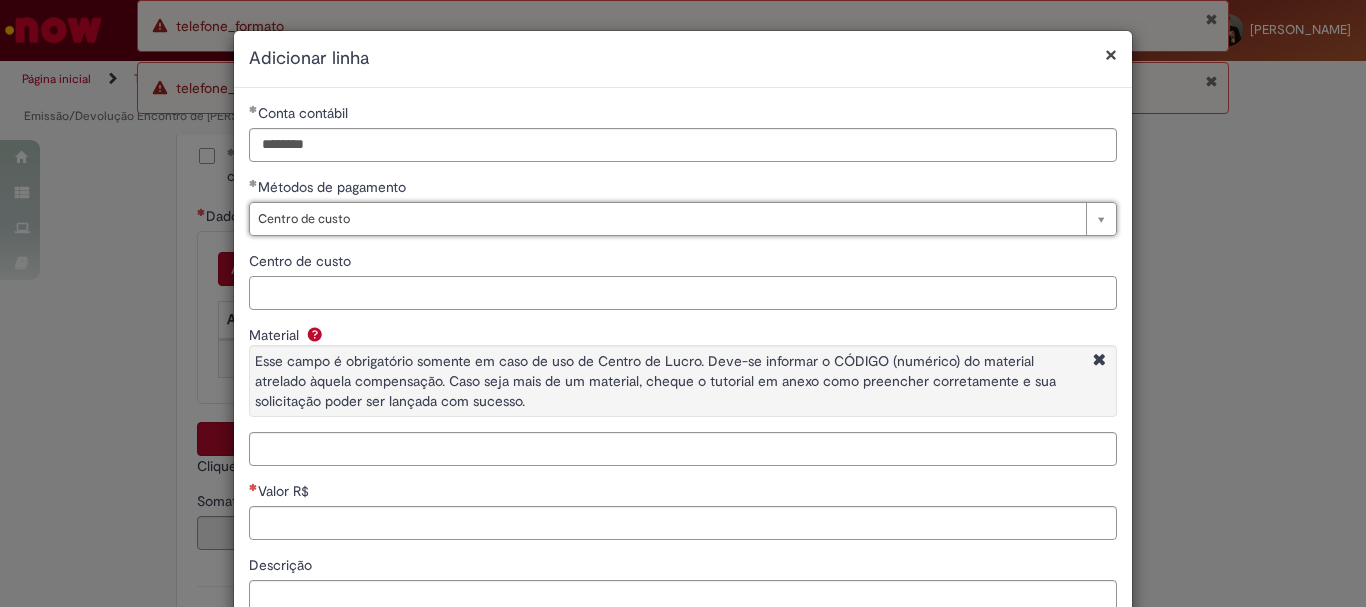click on "Centro de custo" at bounding box center (683, 293) 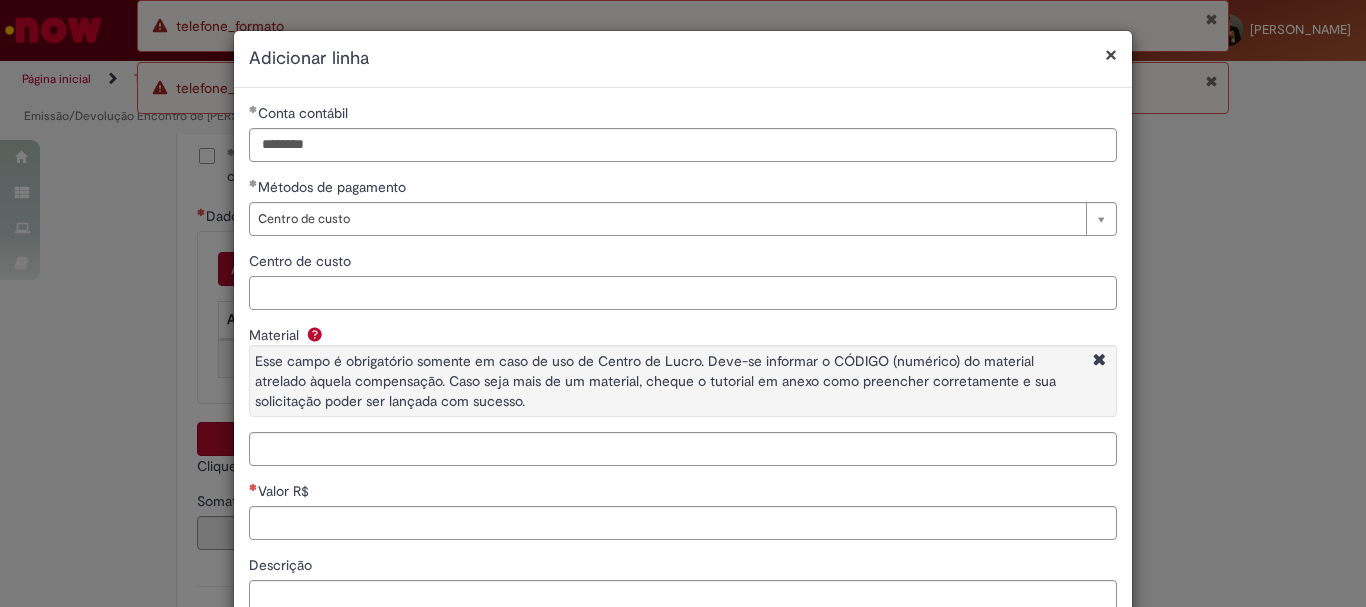 paste on "**********" 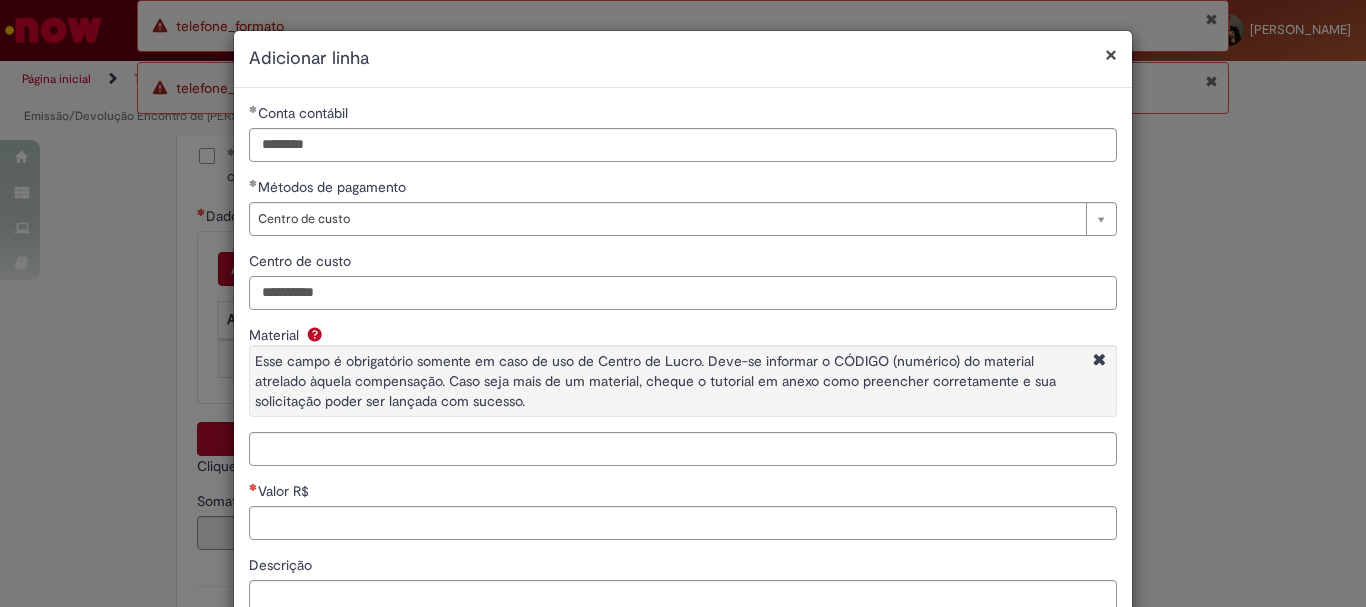 type on "**********" 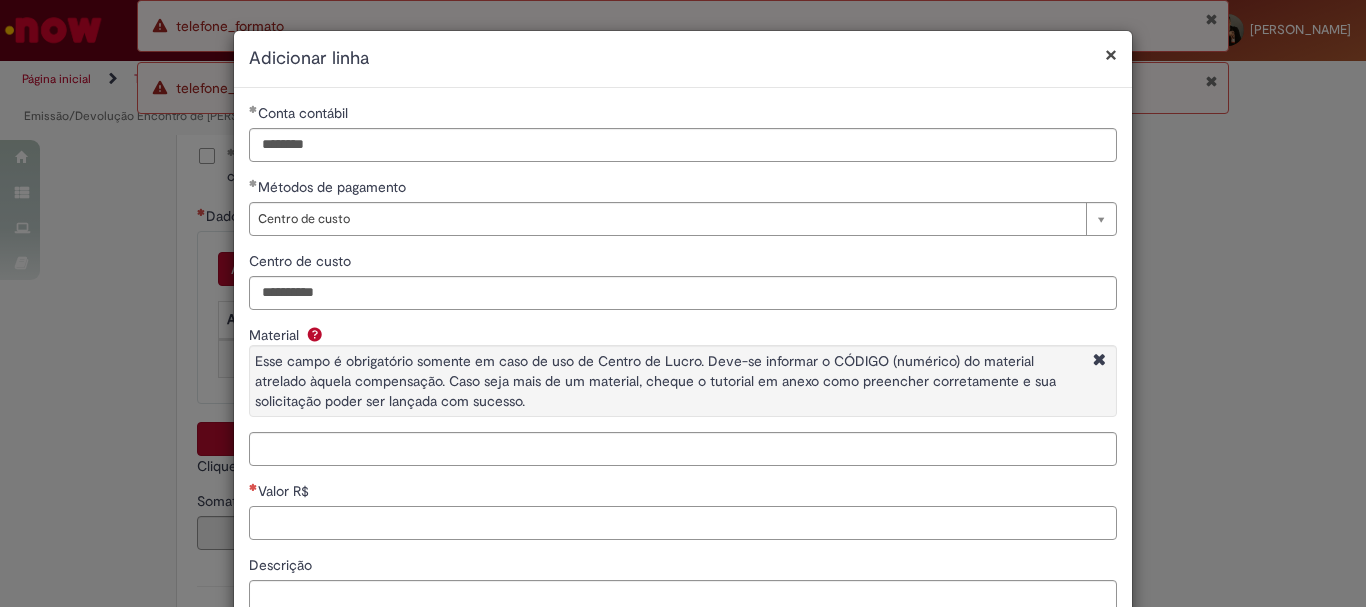 click on "Valor R$" at bounding box center (683, 523) 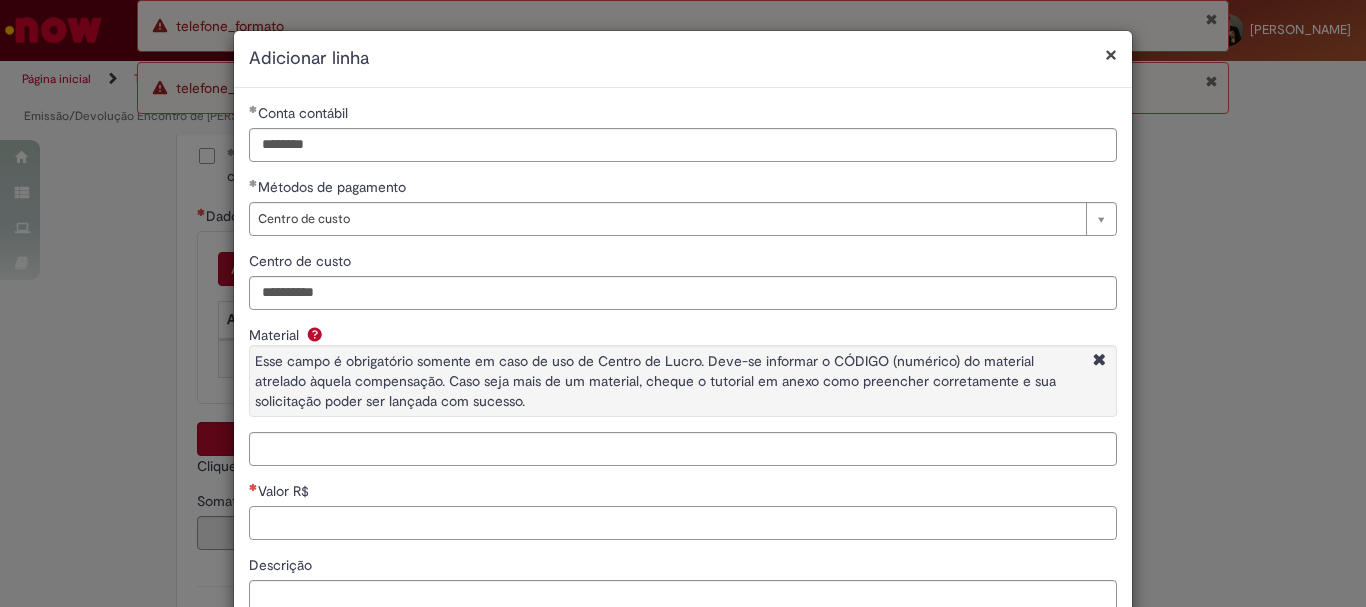 click on "Valor R$" at bounding box center [683, 523] 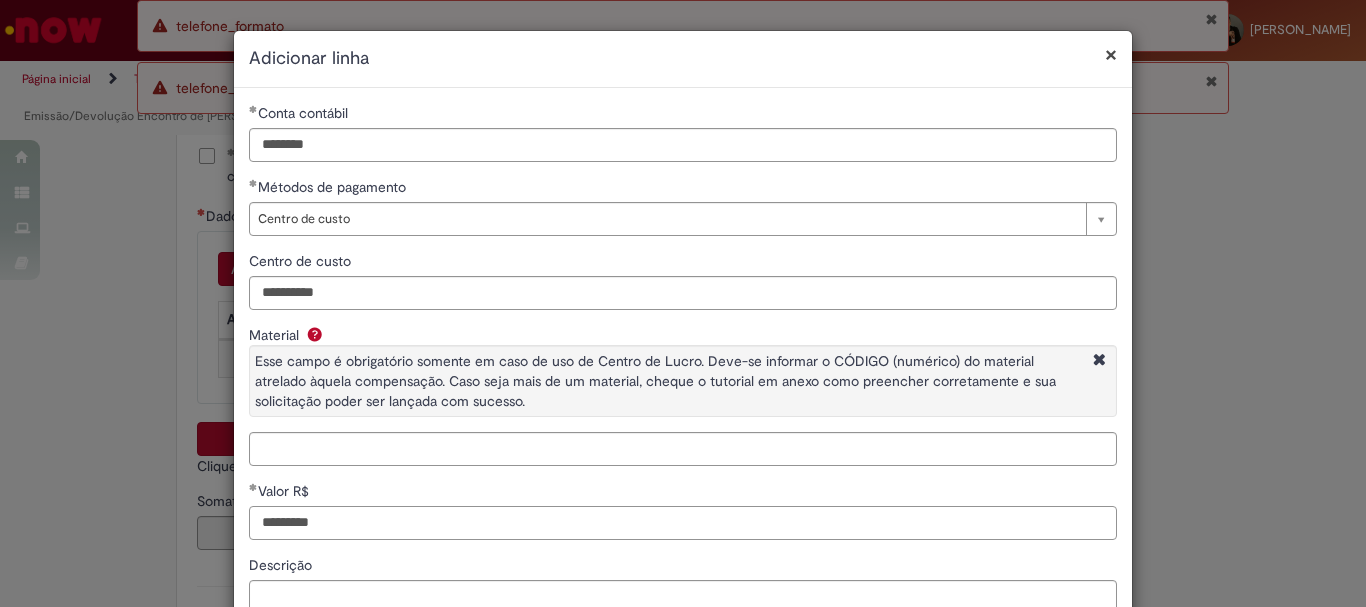 scroll, scrollTop: 153, scrollLeft: 0, axis: vertical 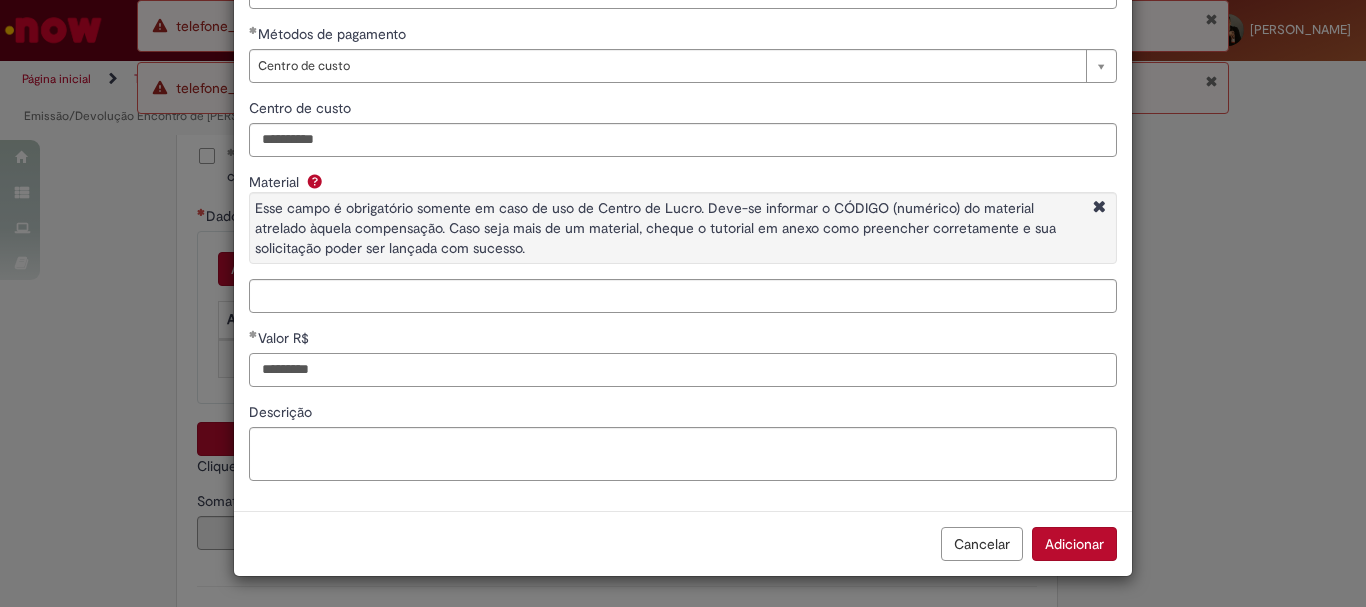 type on "*********" 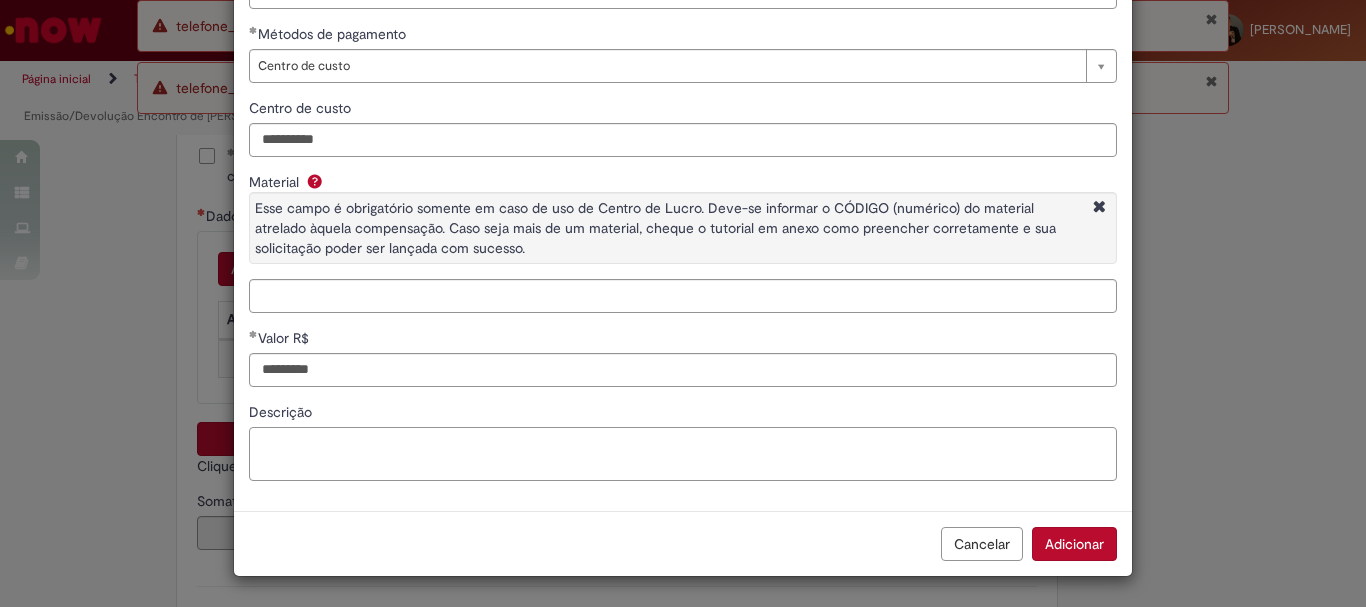 type 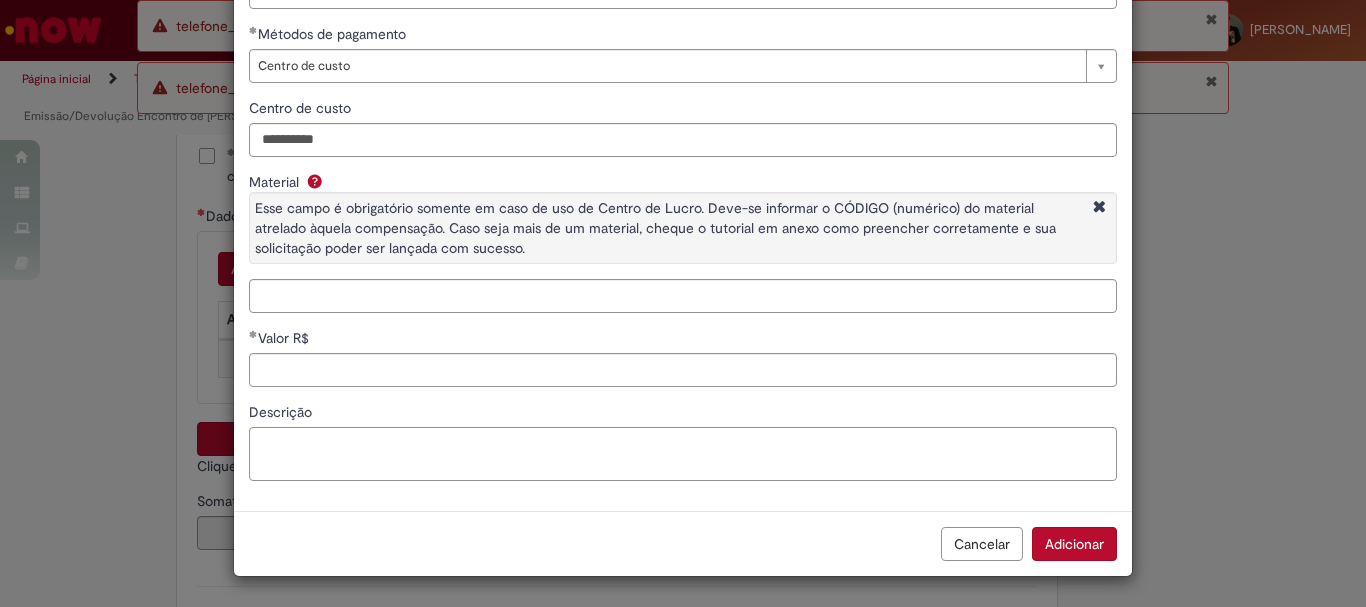 click on "Descrição" at bounding box center (683, 441) 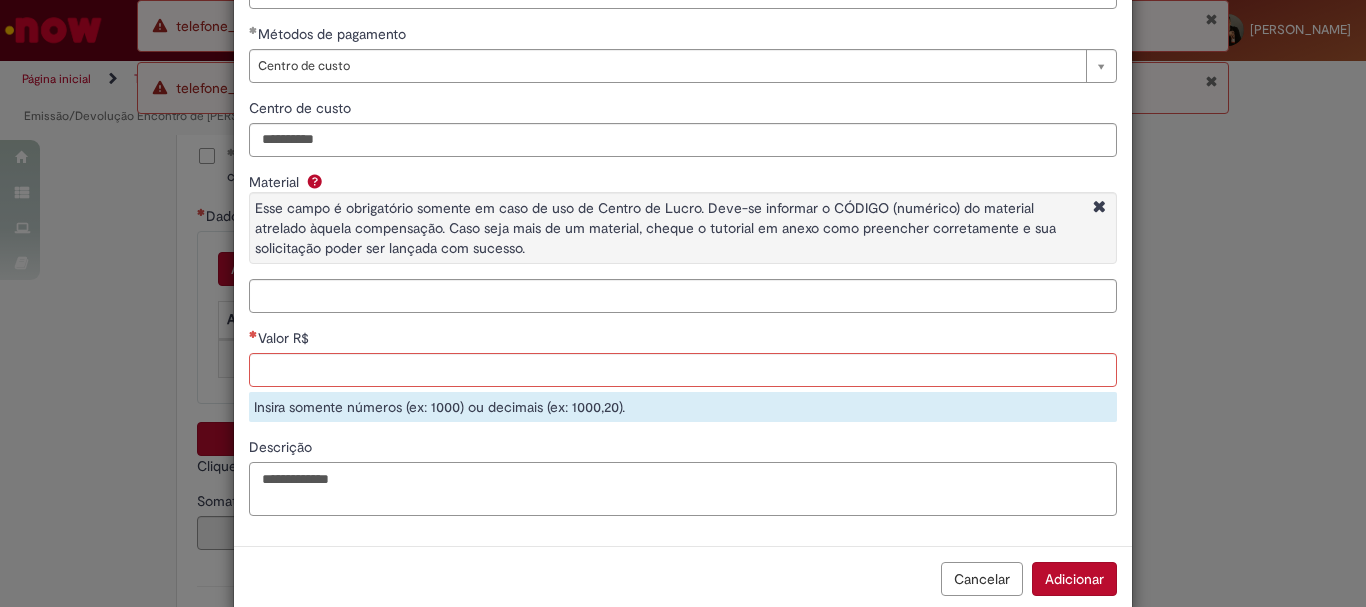 type on "**********" 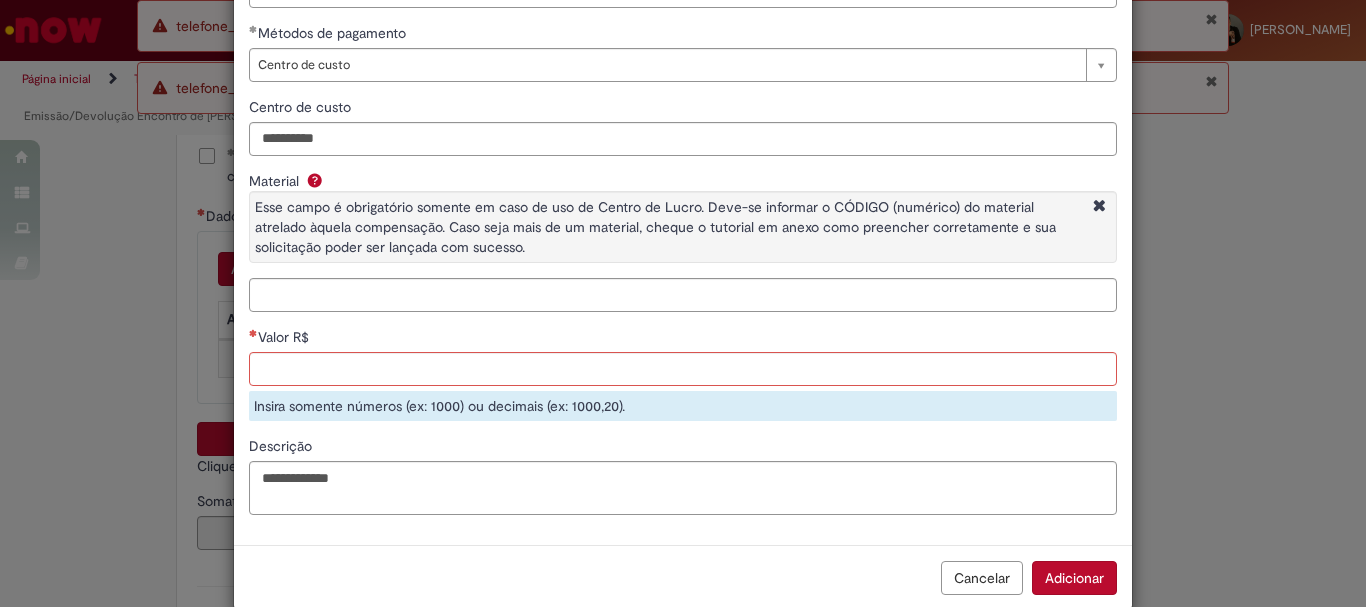 click on "**********" at bounding box center [683, 239] 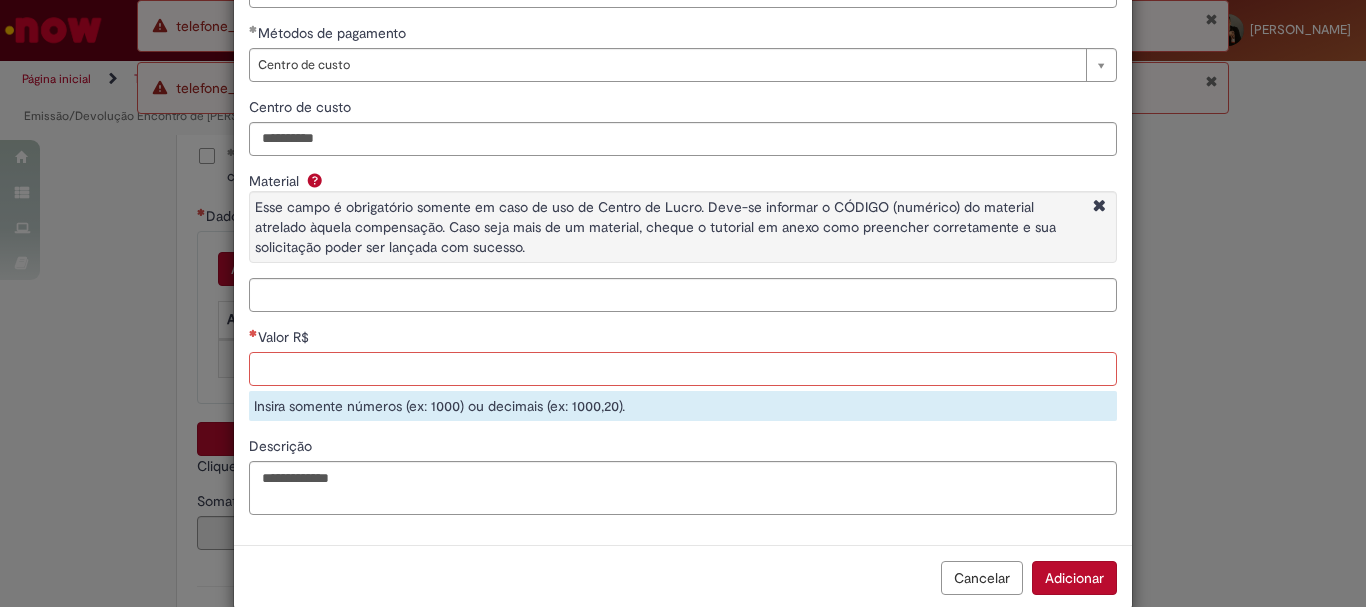 click on "Valor R$" at bounding box center (683, 369) 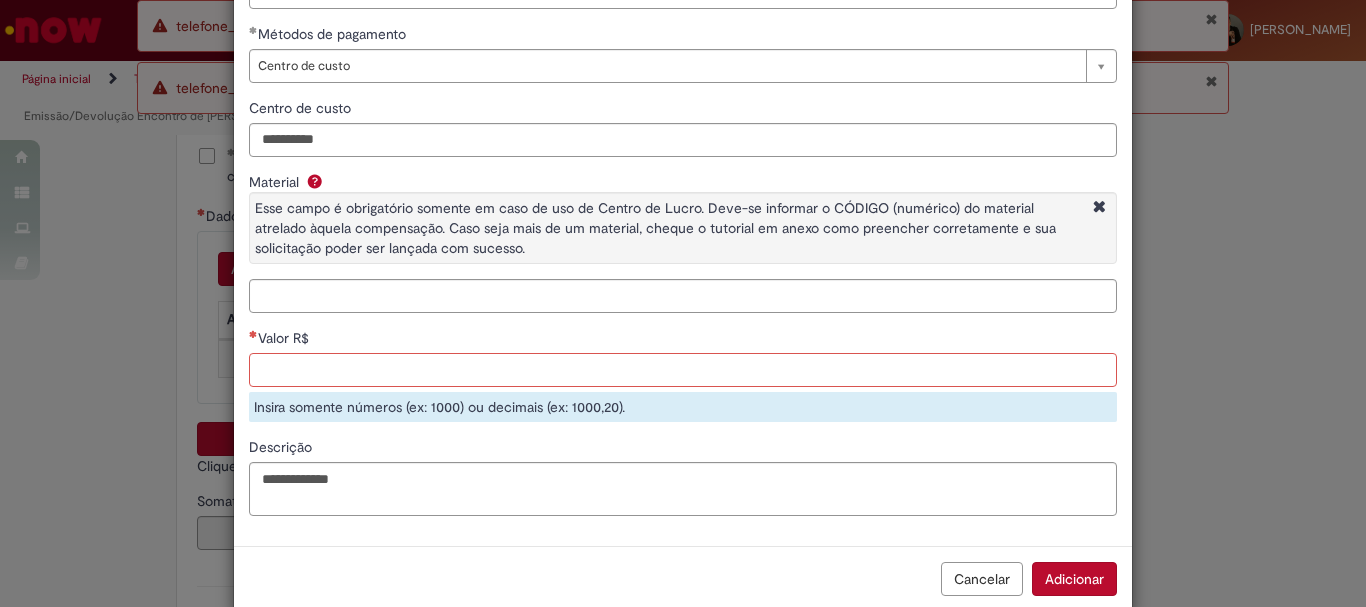 paste on "*********" 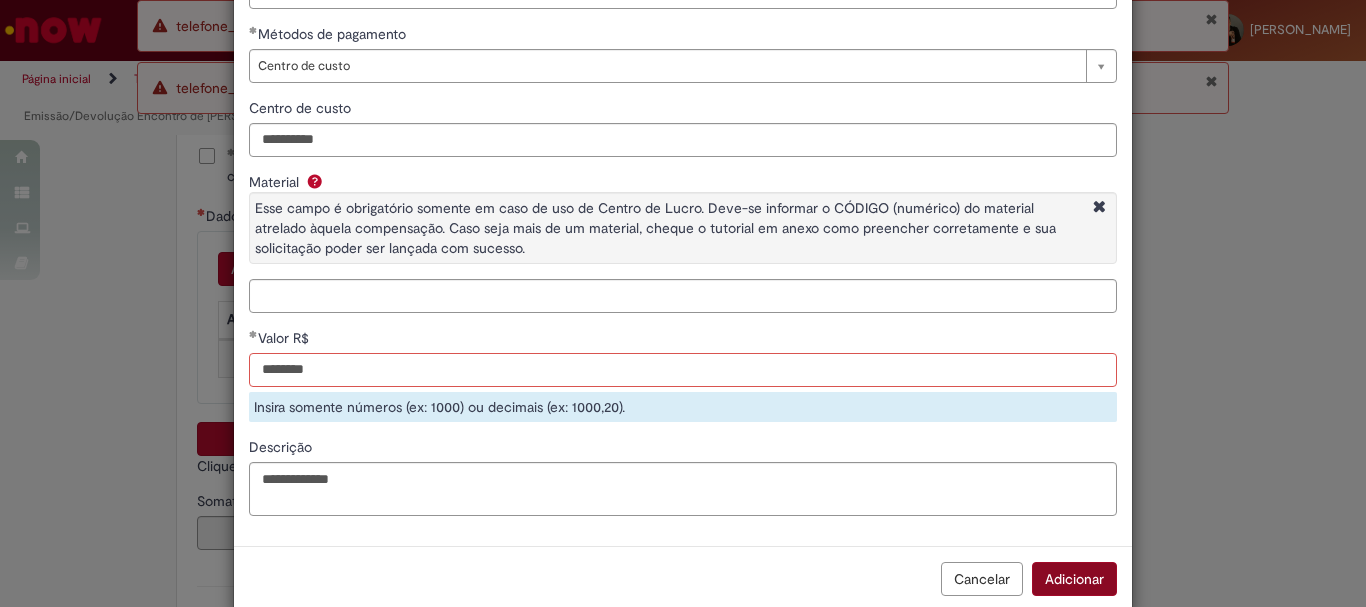 type on "********" 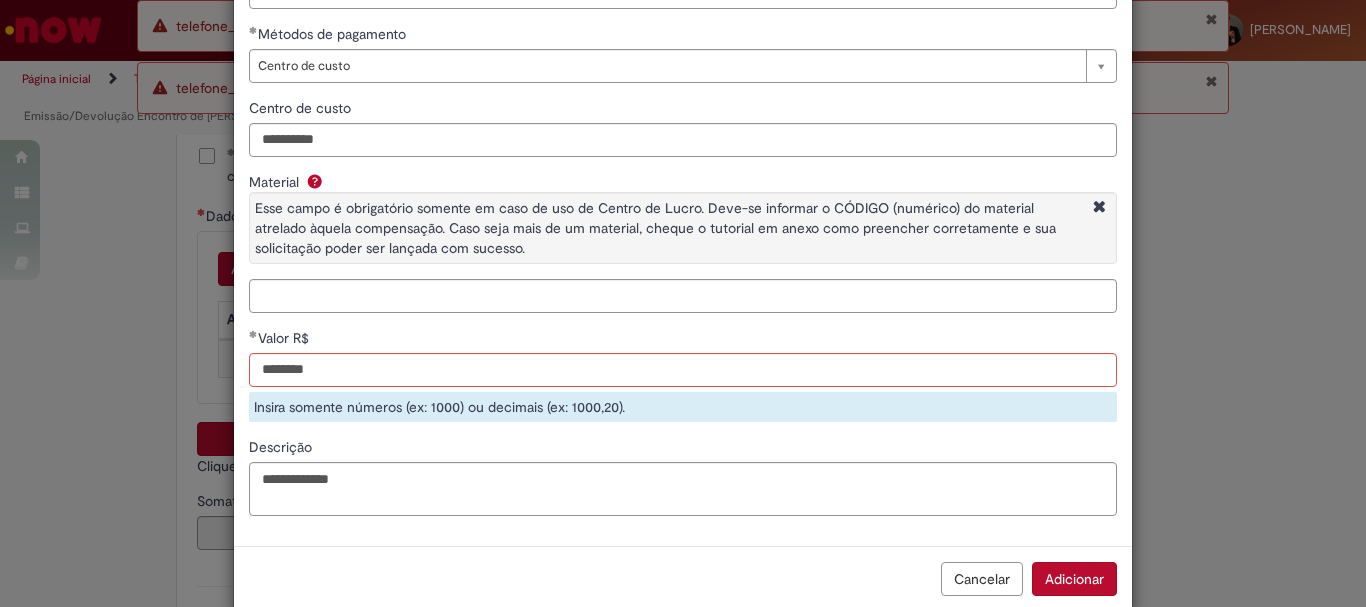 click on "Cancelar   Adicionar" at bounding box center [683, 578] 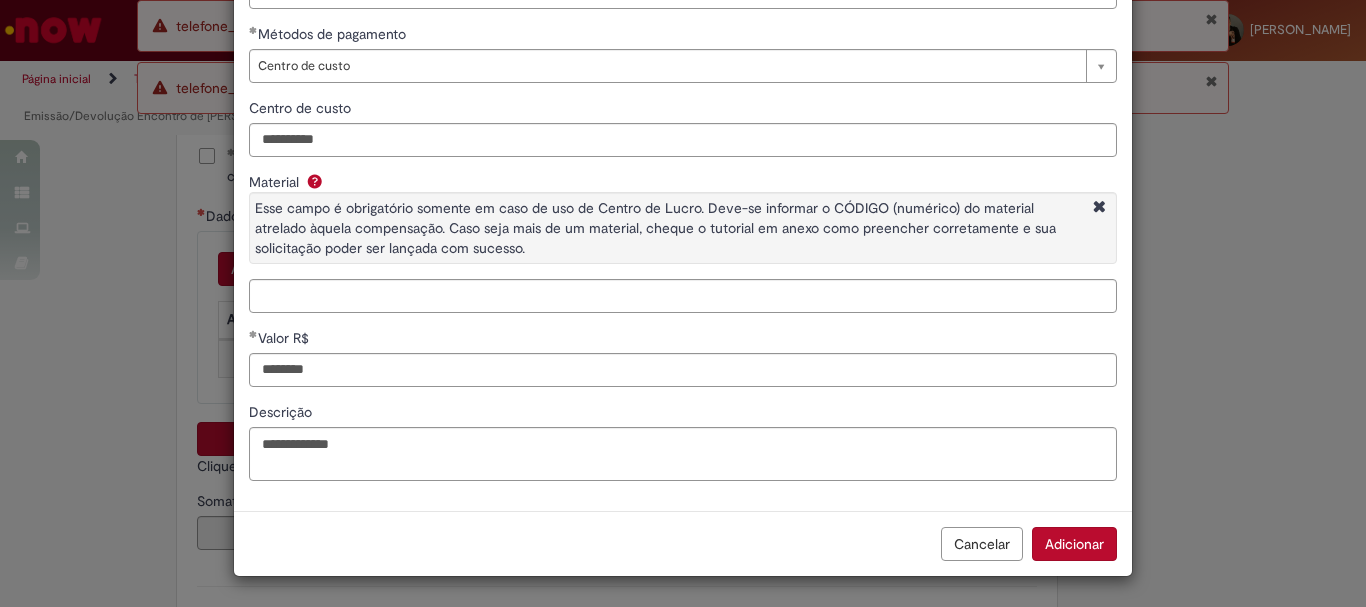 click on "Adicionar" at bounding box center [1074, 544] 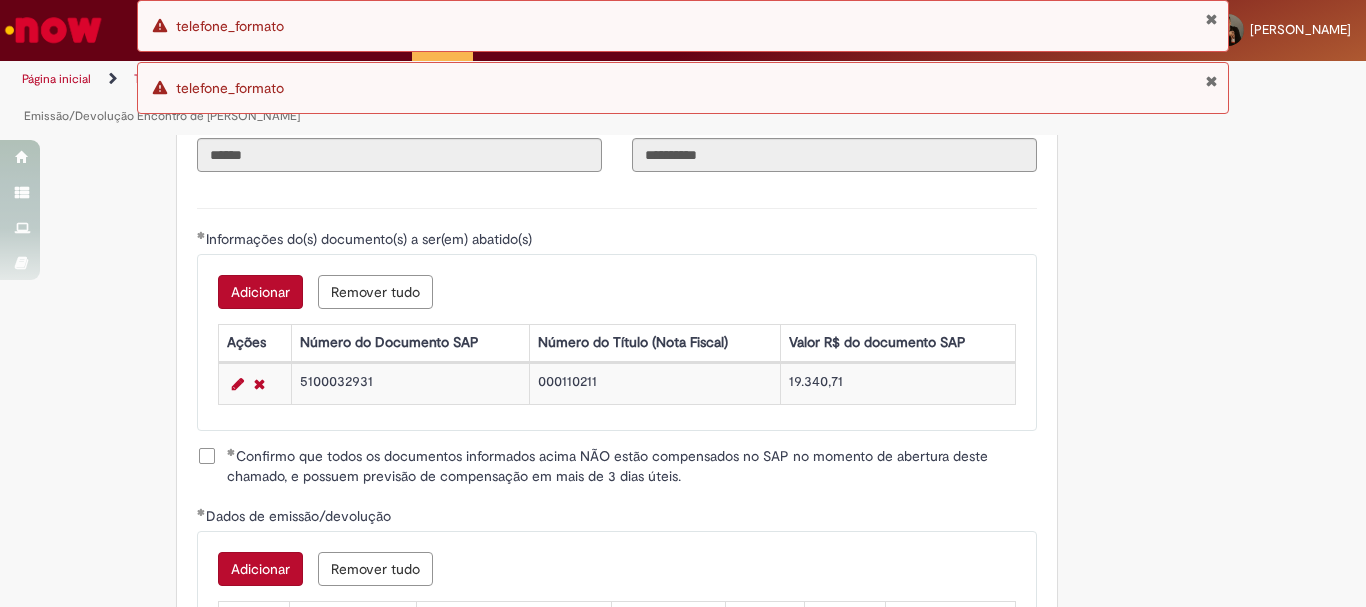 scroll, scrollTop: 3124, scrollLeft: 0, axis: vertical 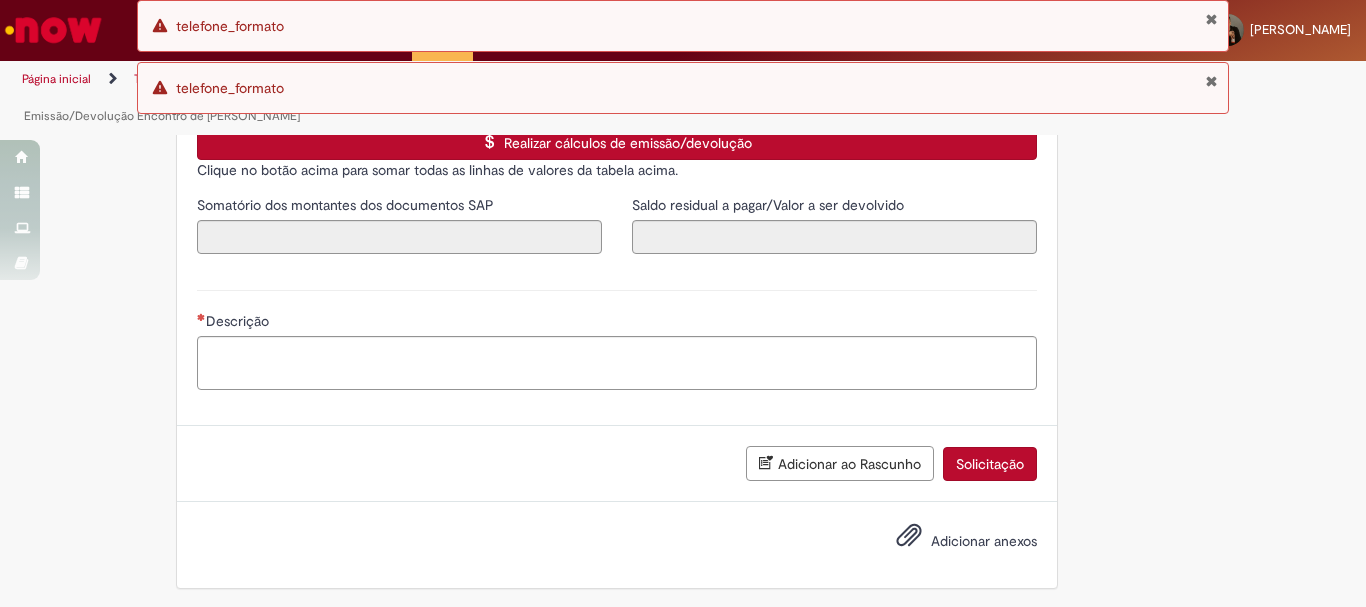 click on "Realizar cálculos de emissão/devolução" at bounding box center [617, 143] 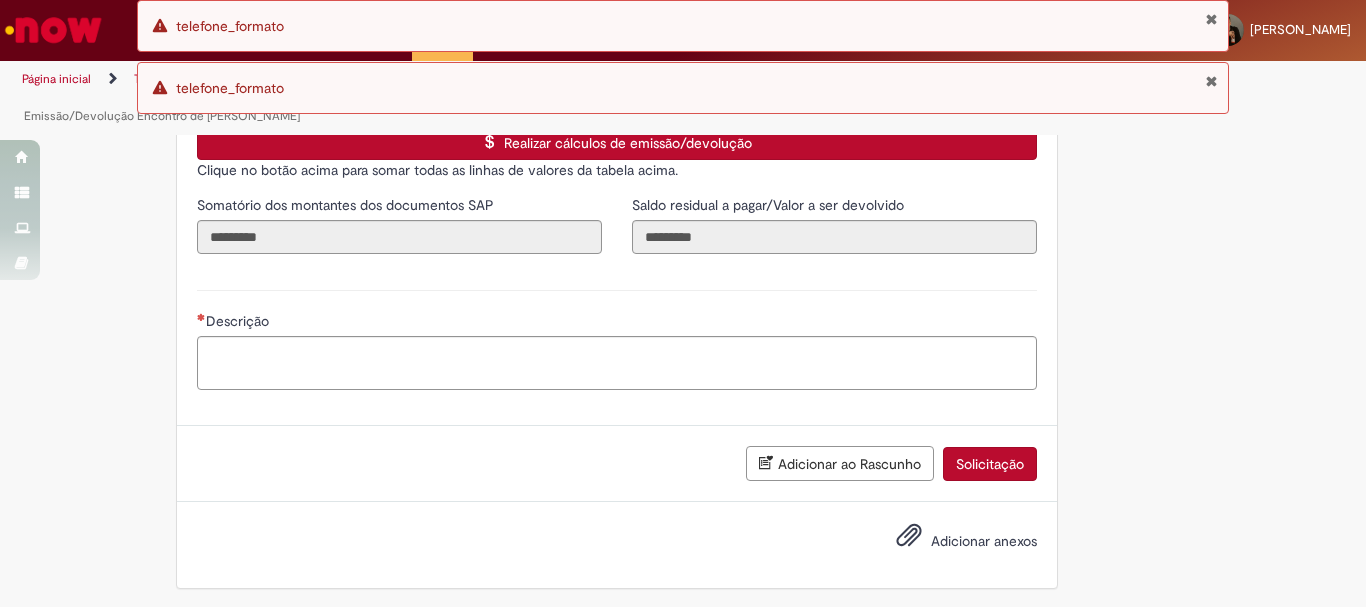 click on "Descrição" at bounding box center [617, 323] 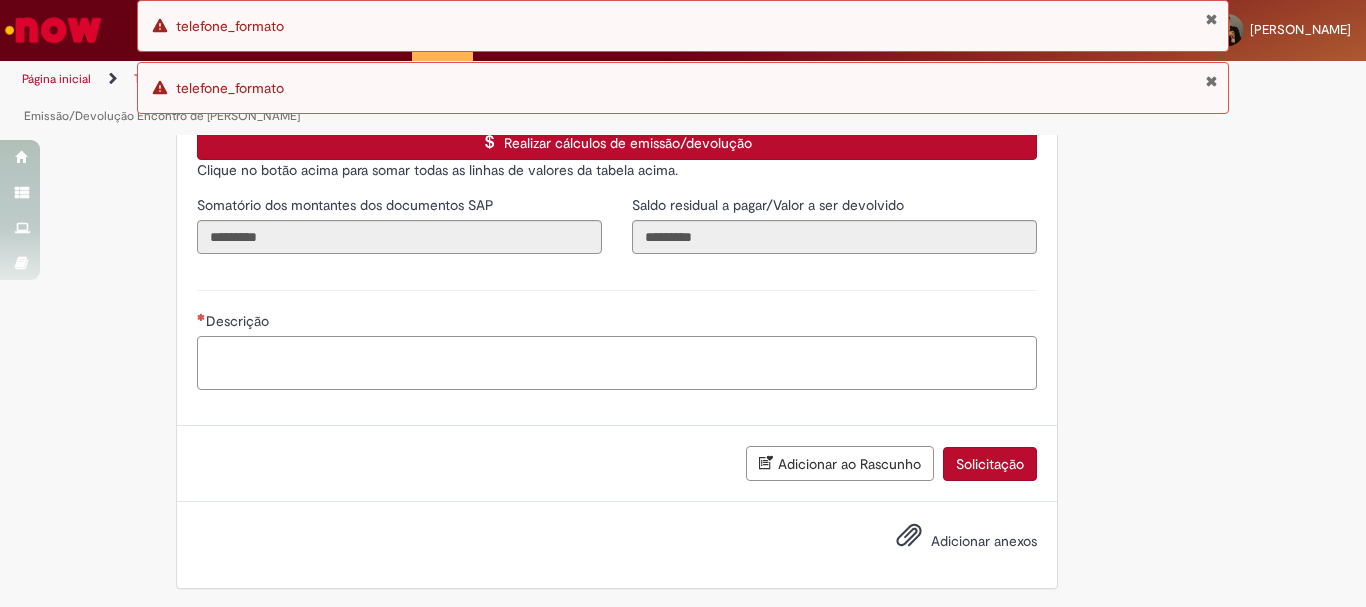 click on "Descrição" at bounding box center (617, 363) 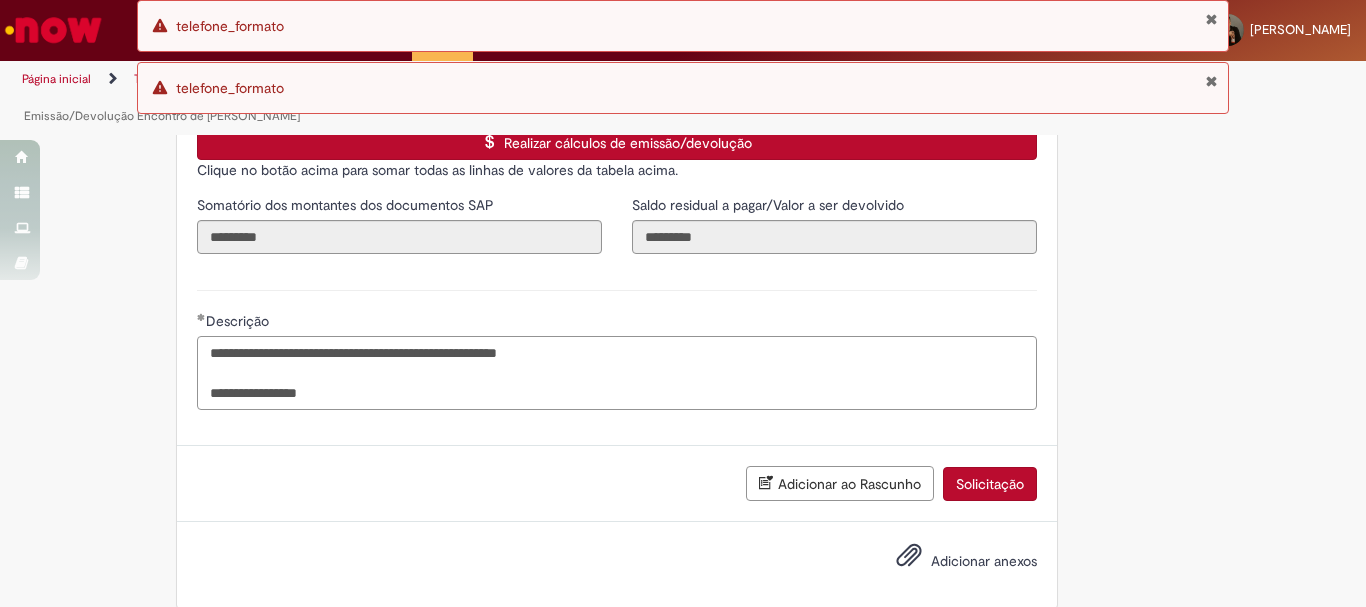 type on "**********" 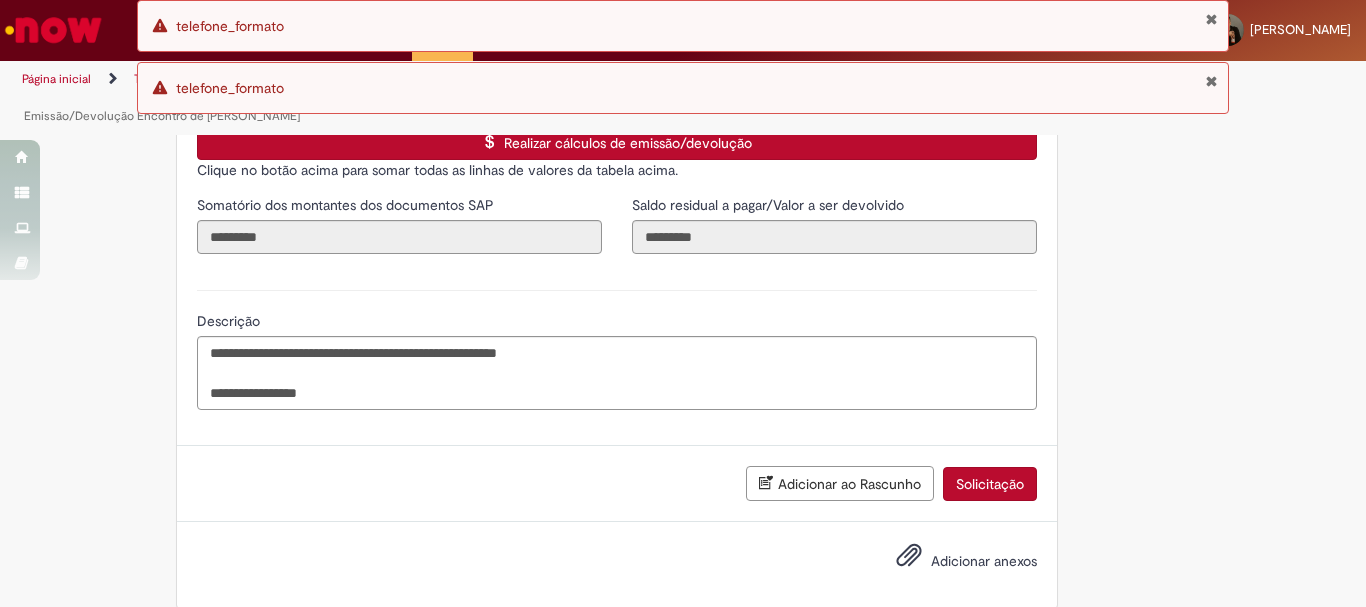 click on "Tire dúvidas com LupiAssist    +GenAI
Oi! Eu sou LupiAssist, uma Inteligência Artificial Generativa em constante aprendizado   Meu conteúdo é monitorado para trazer uma melhor experiência
Dúvidas comuns:
Só mais um instante, estou consultando nossas bases de conhecimento  e escrevendo a melhor resposta pra você!
Title
Lorem ipsum dolor sit amet    Fazer uma nova pergunta
Gerei esta resposta utilizando IA Generativa em conjunto com os nossos padrões. Em caso de divergência, os documentos oficiais prevalecerão.
Saiba mais em:
Ou ligue para:
E aí, te ajudei?
Sim, obrigado!" at bounding box center [683, -1178] 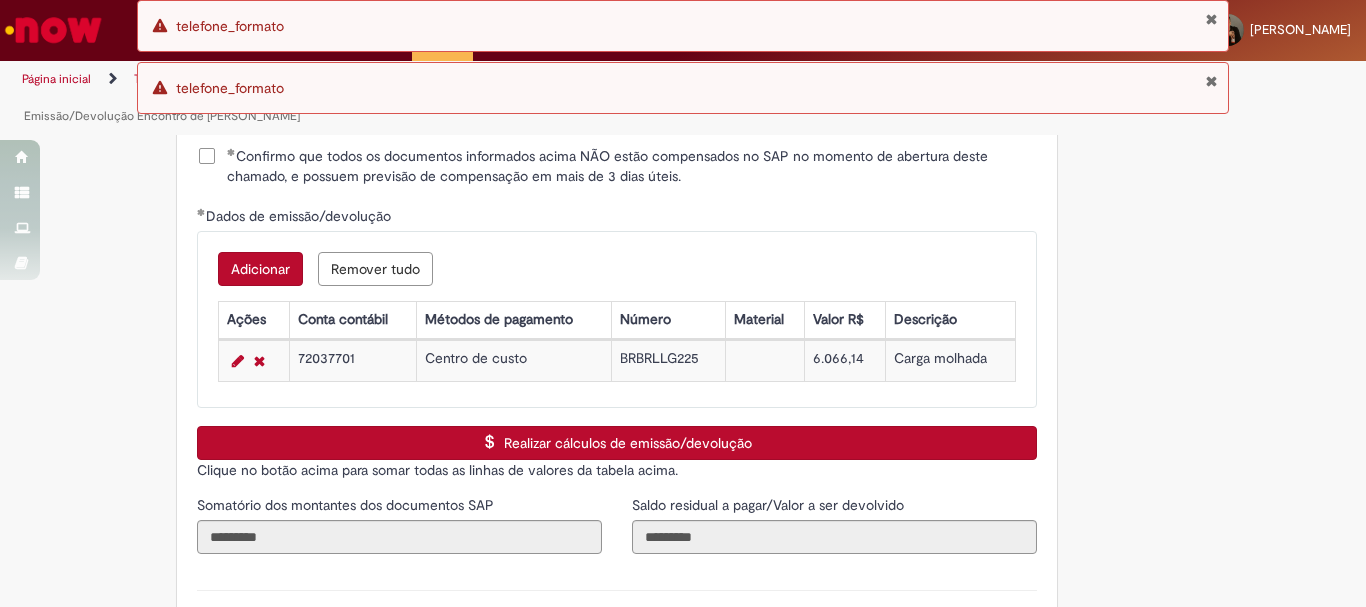scroll, scrollTop: 2724, scrollLeft: 0, axis: vertical 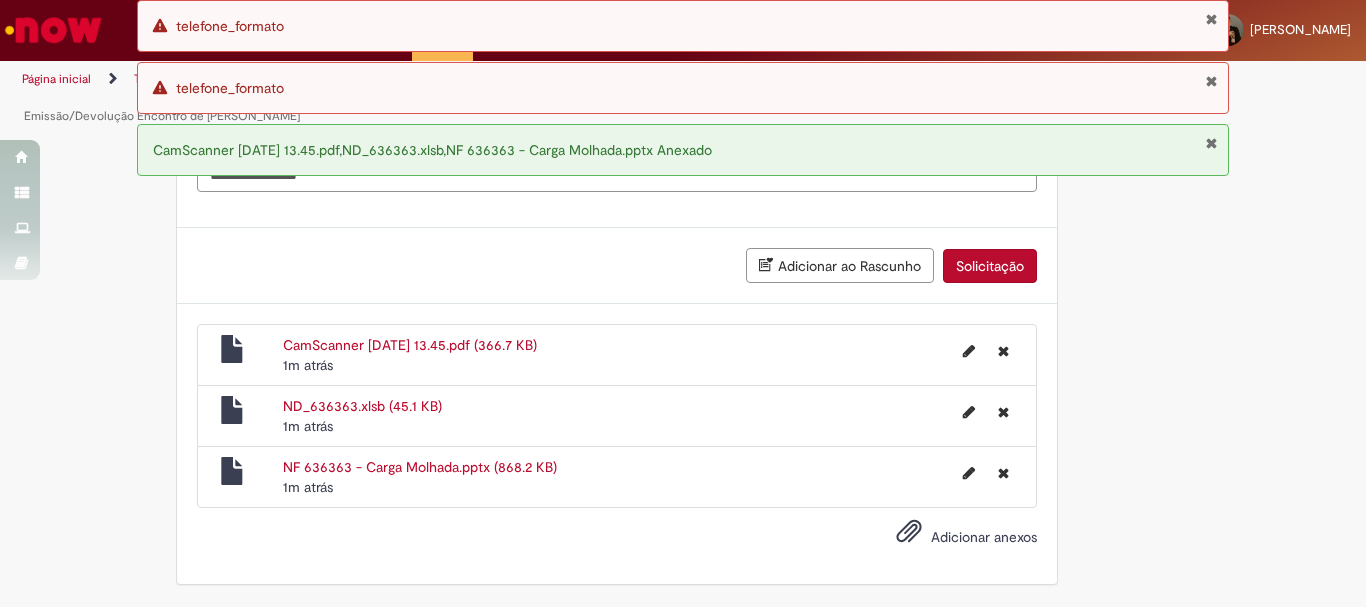 click on "Solicitação" at bounding box center [990, 266] 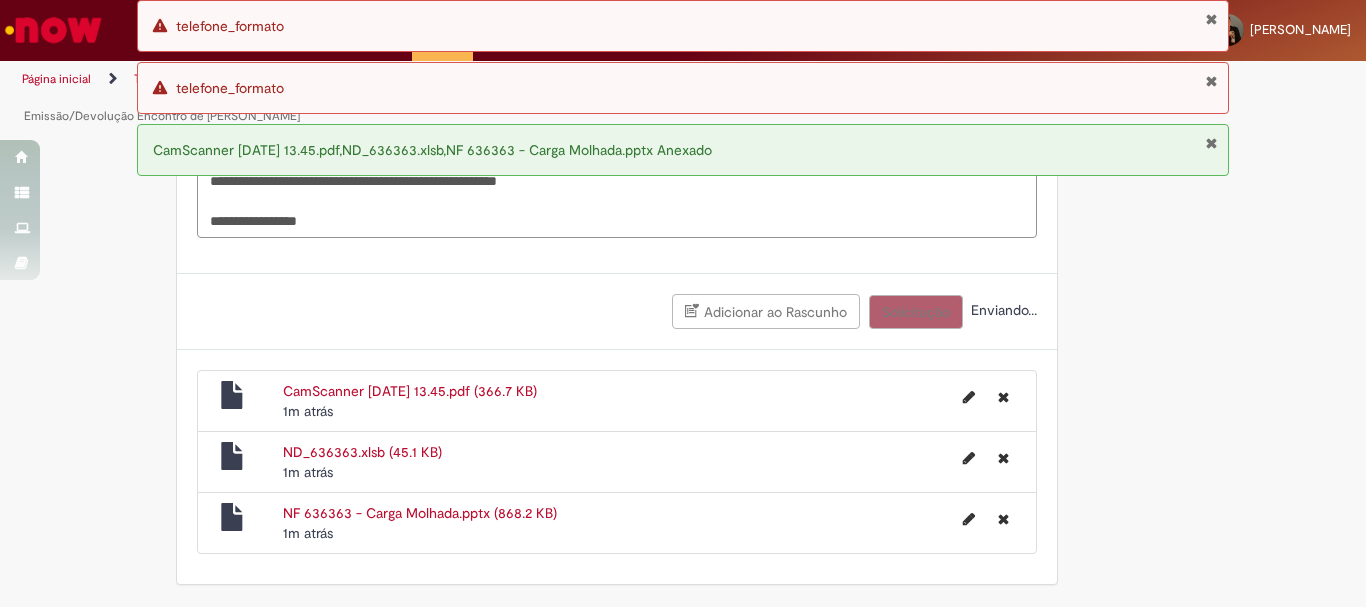 scroll, scrollTop: 3296, scrollLeft: 0, axis: vertical 